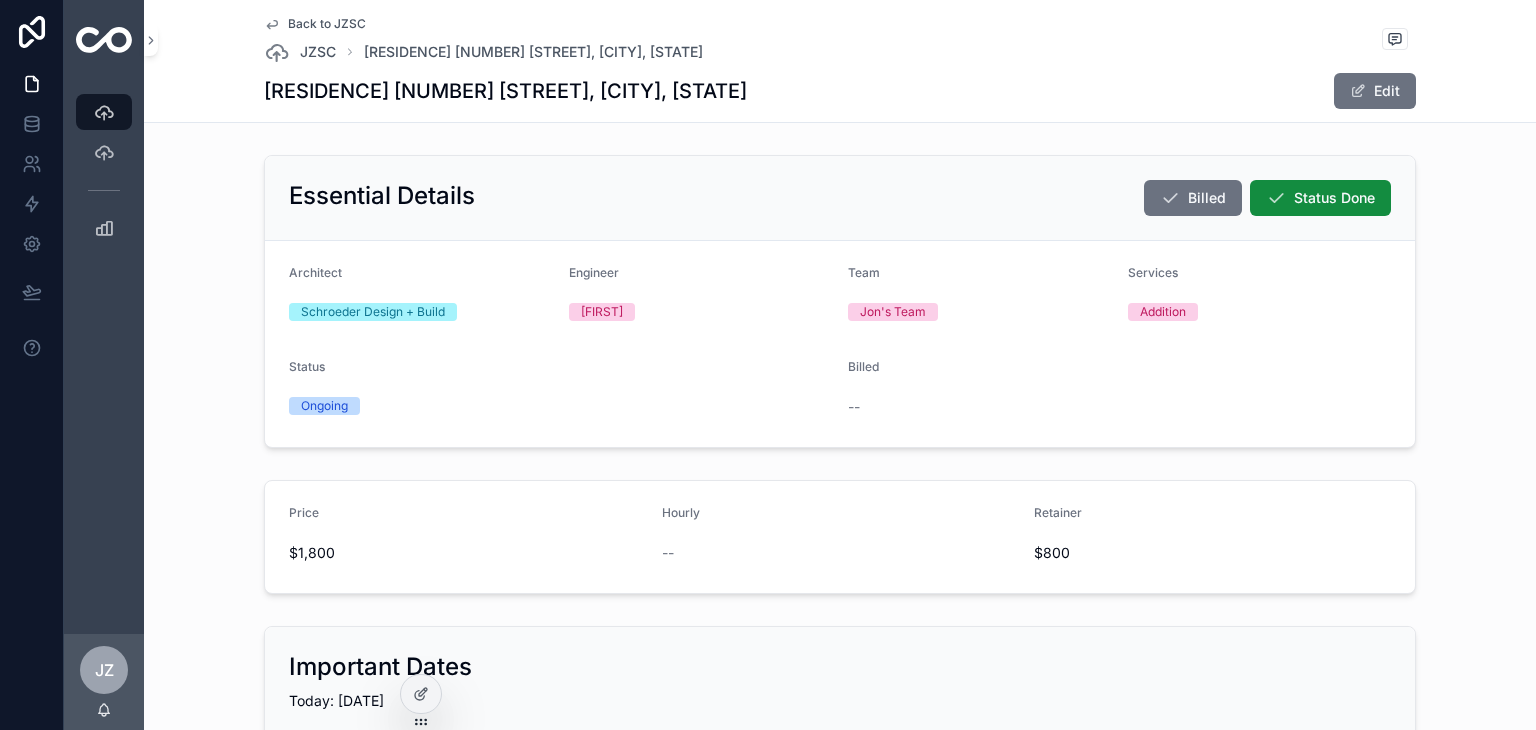scroll, scrollTop: 0, scrollLeft: 0, axis: both 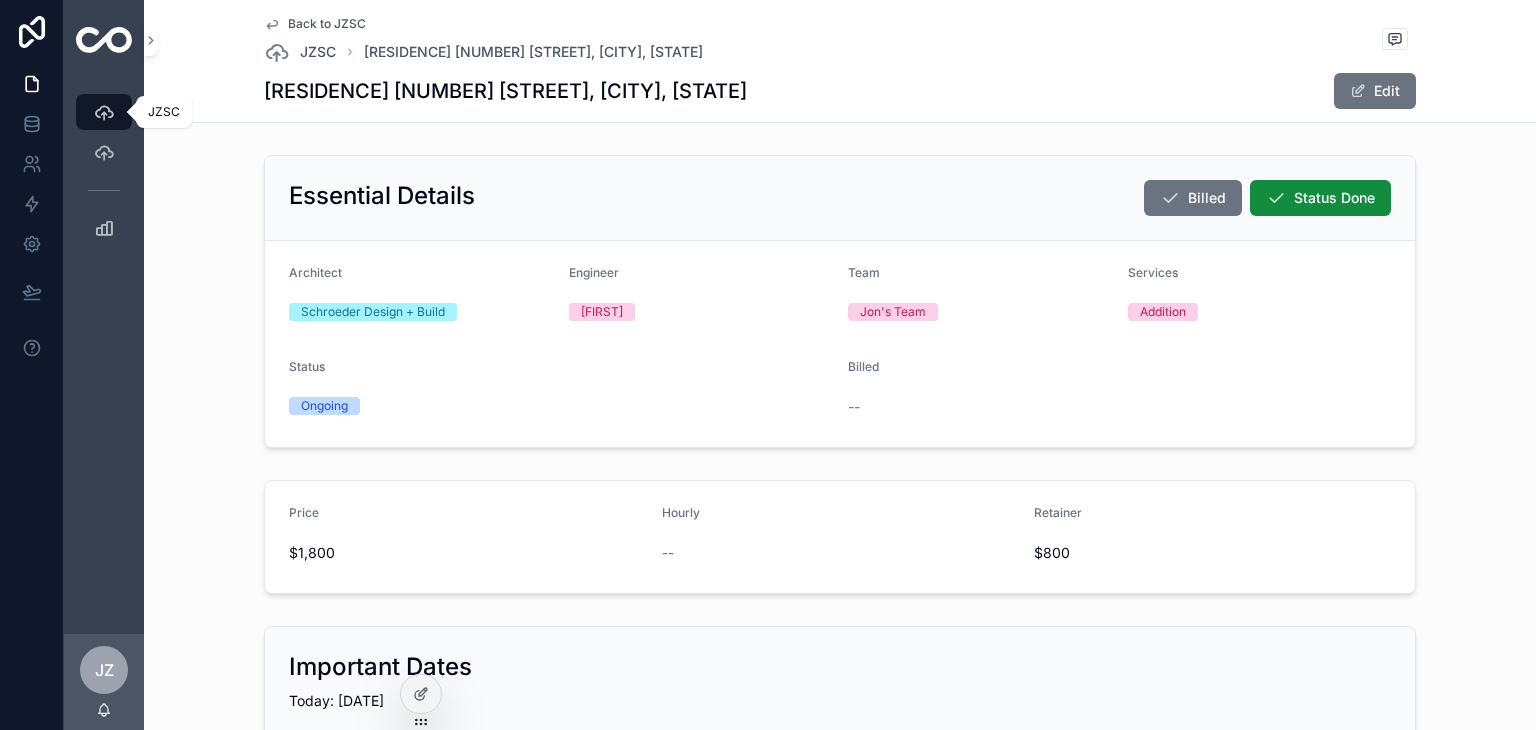 click at bounding box center (104, 112) 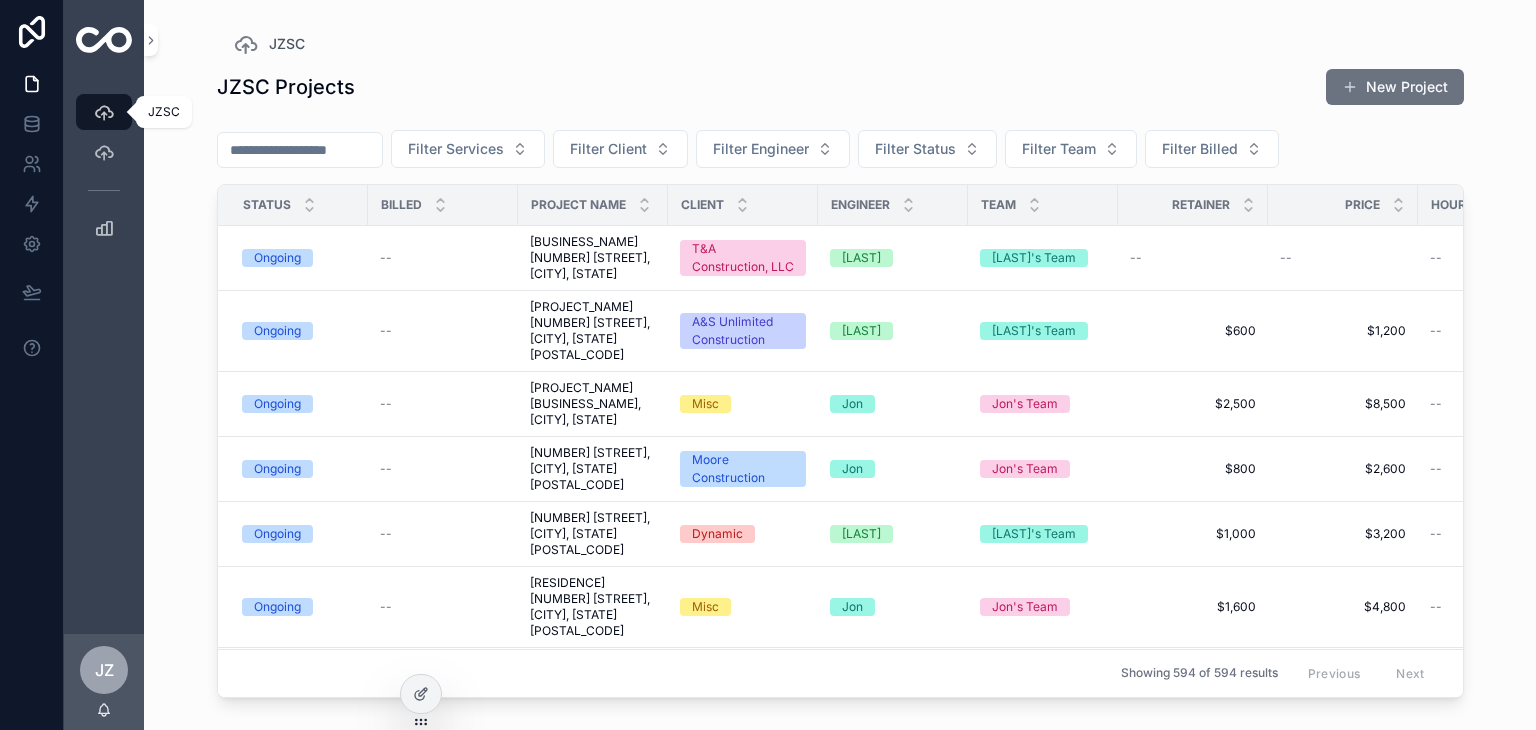 click at bounding box center (104, 112) 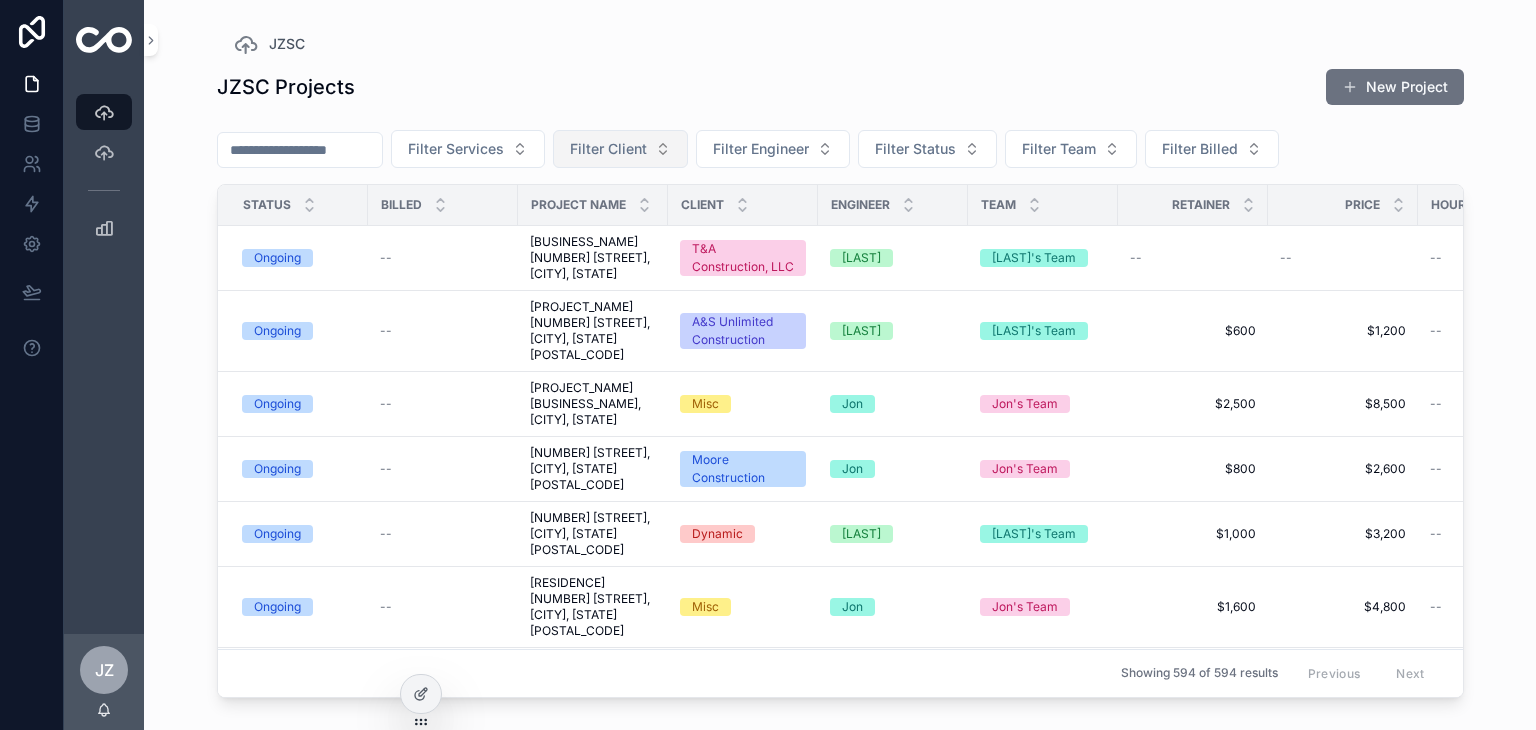 click on "Filter Client" at bounding box center [620, 149] 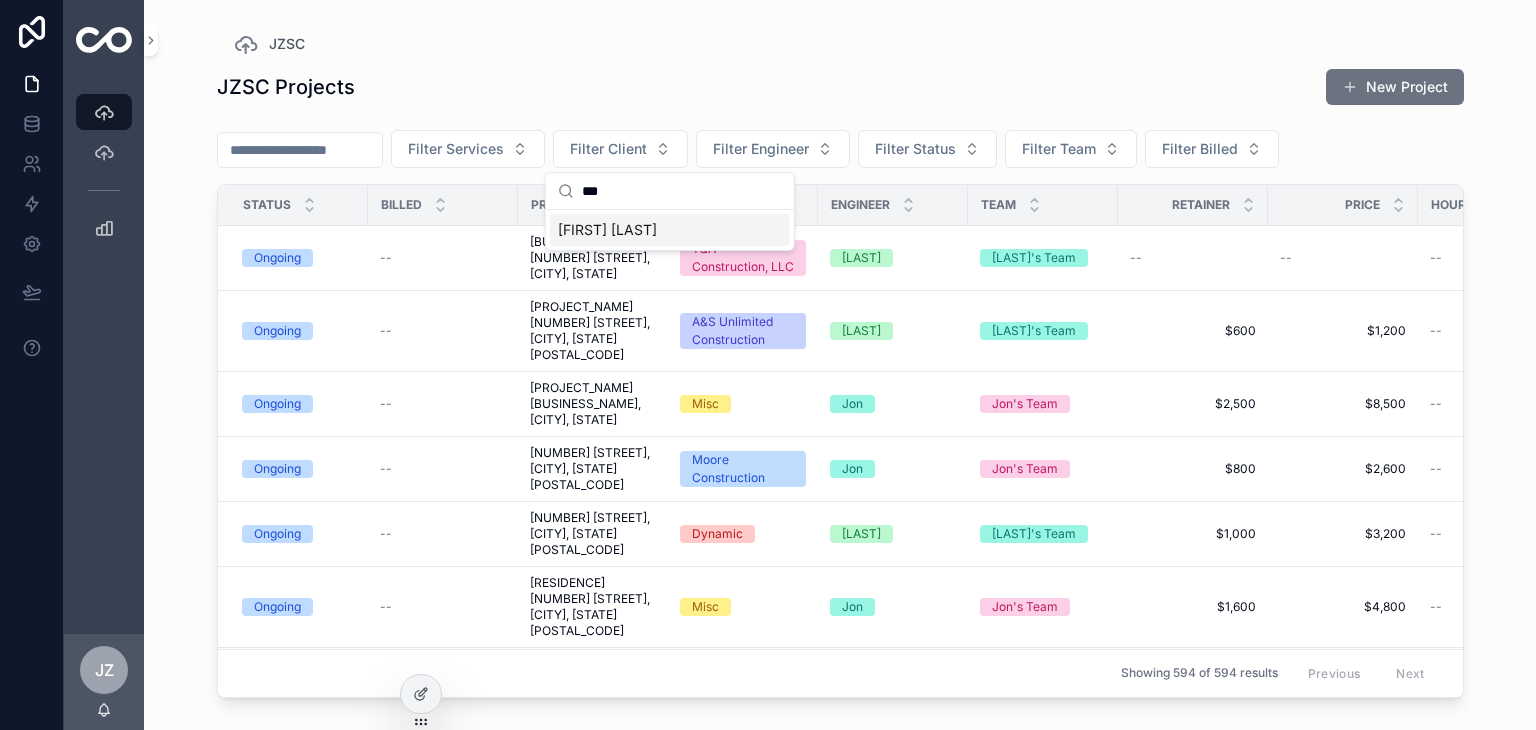 type on "***" 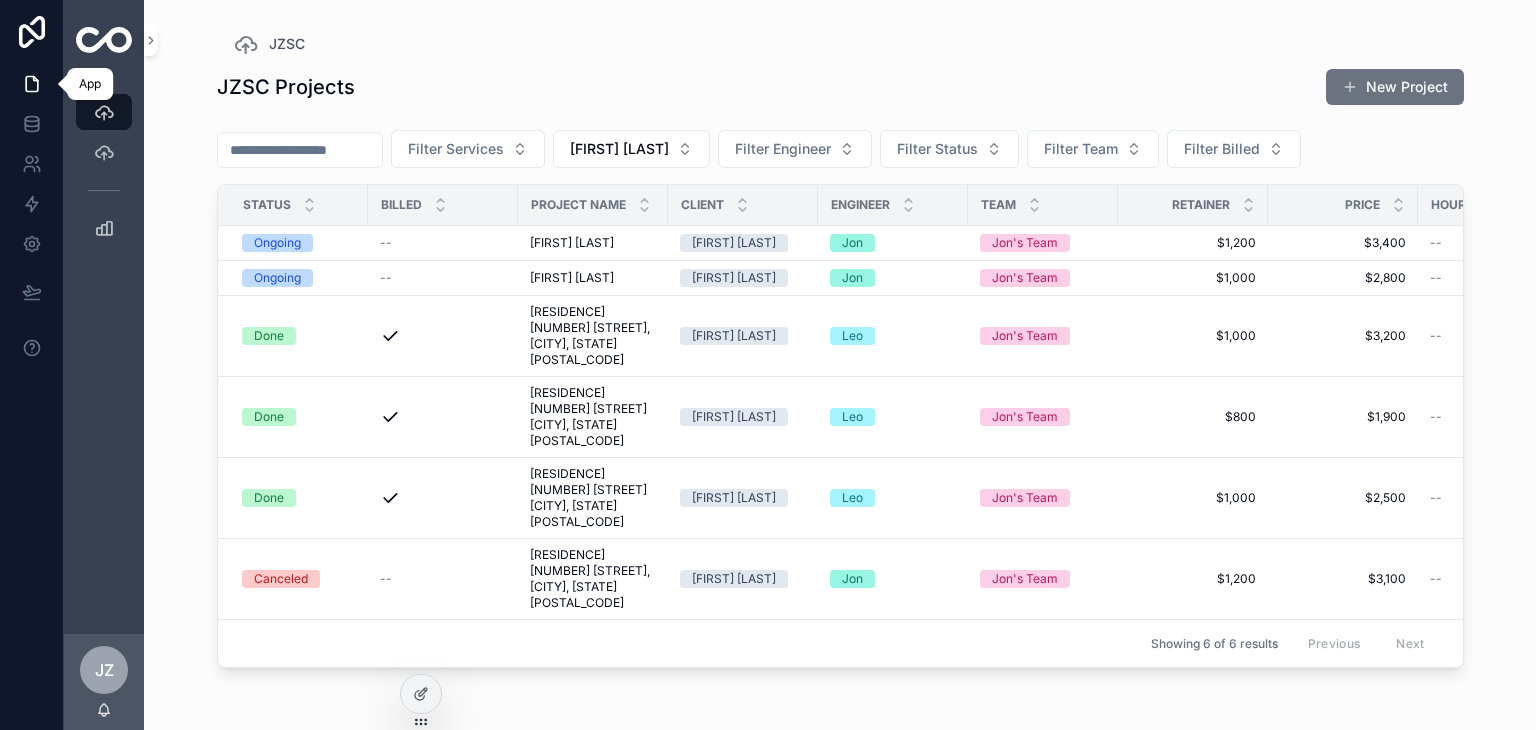 click 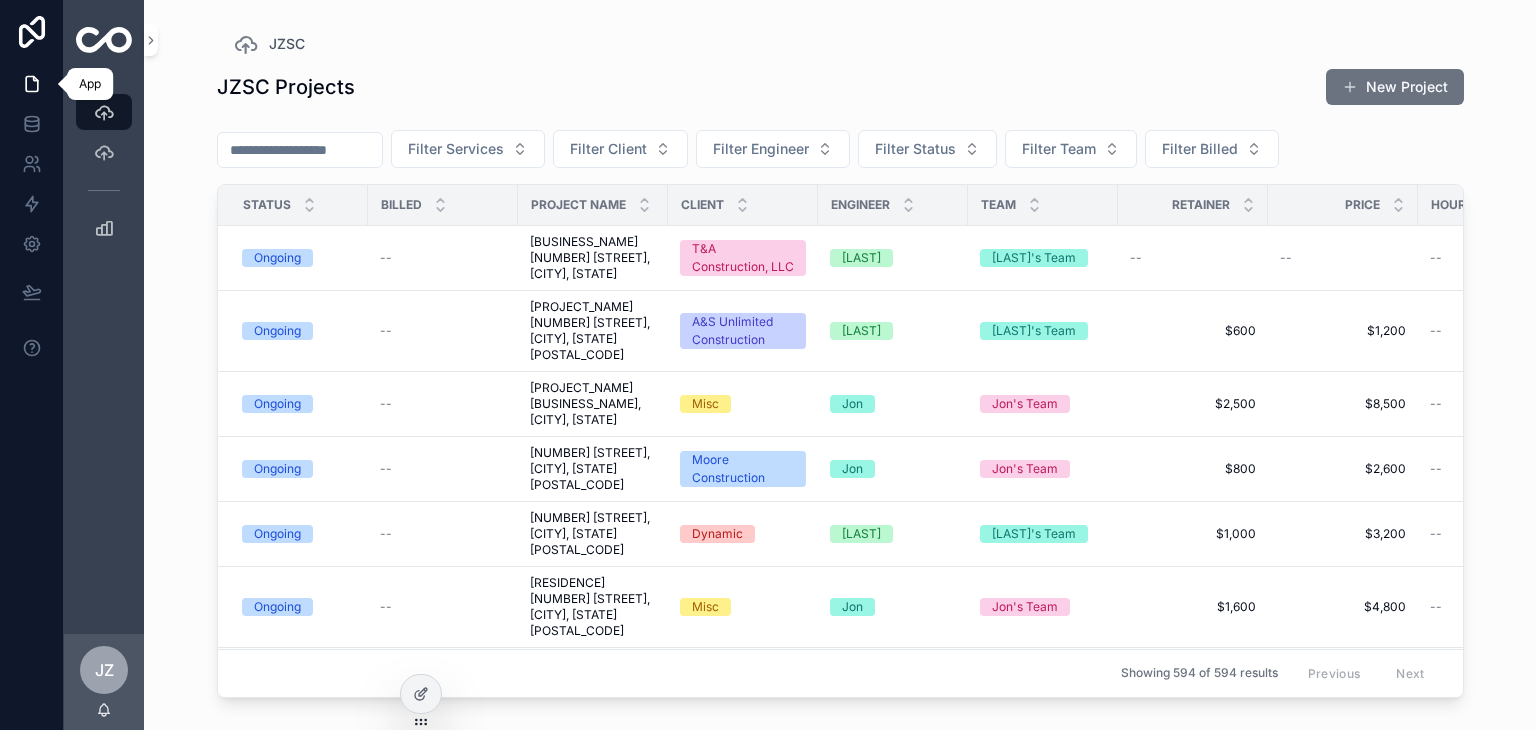 click 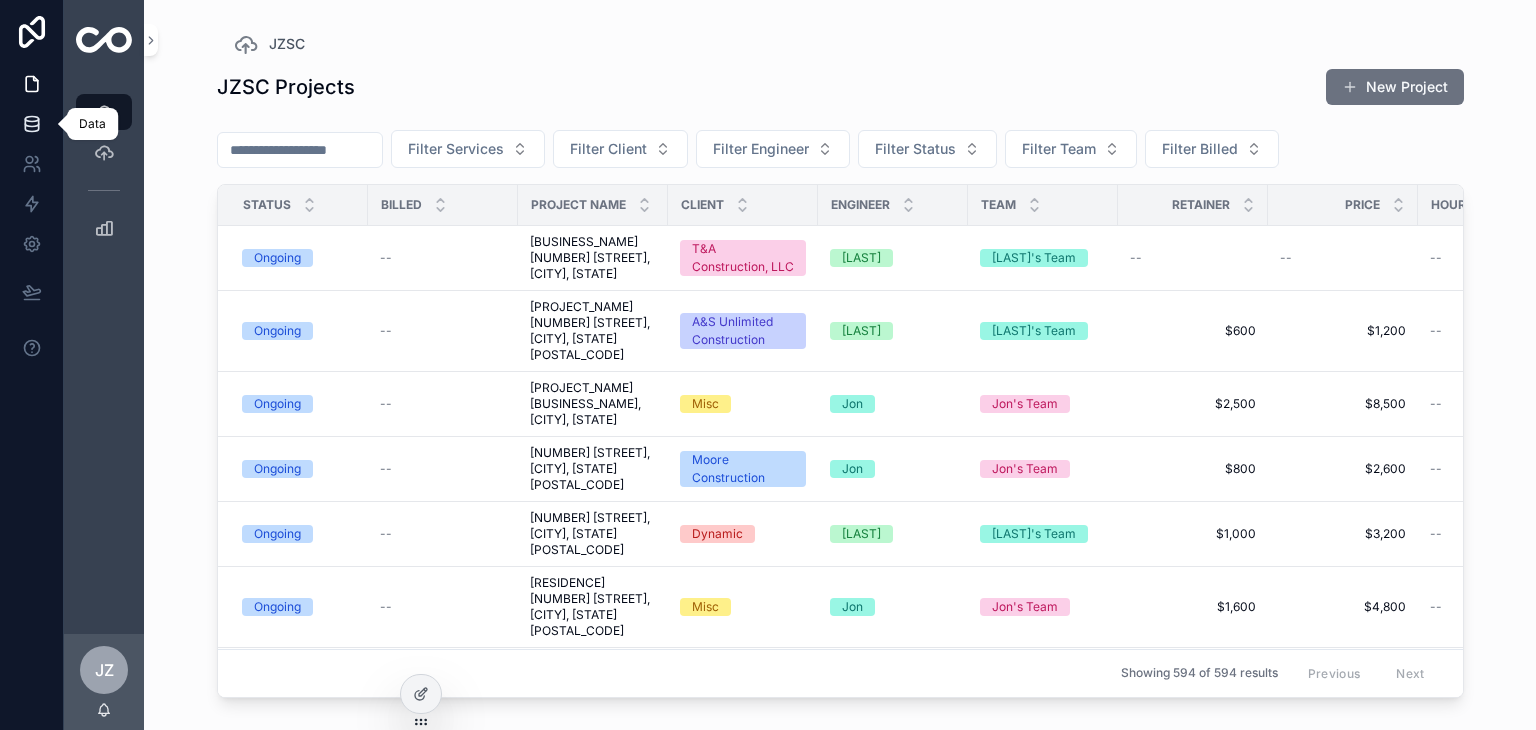 click 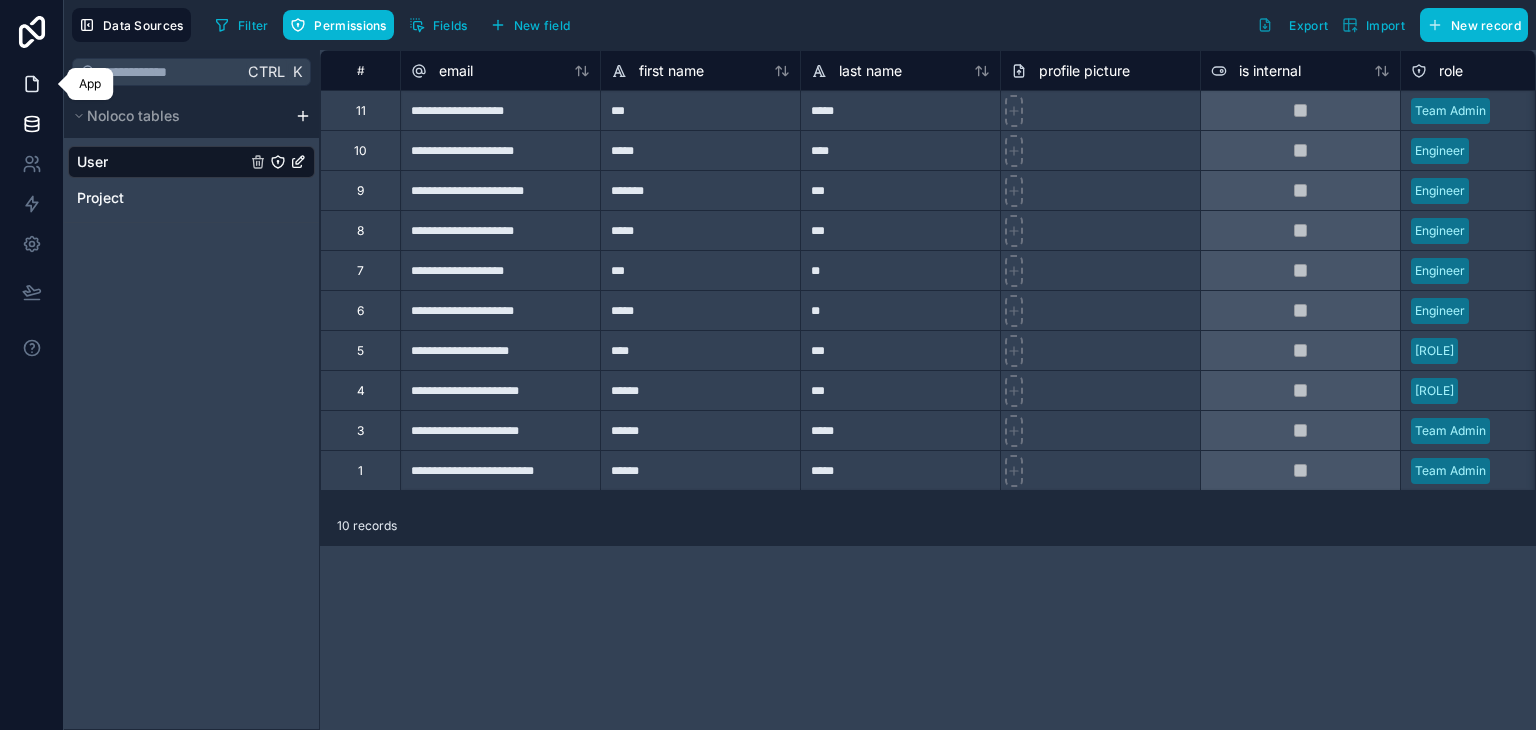 click 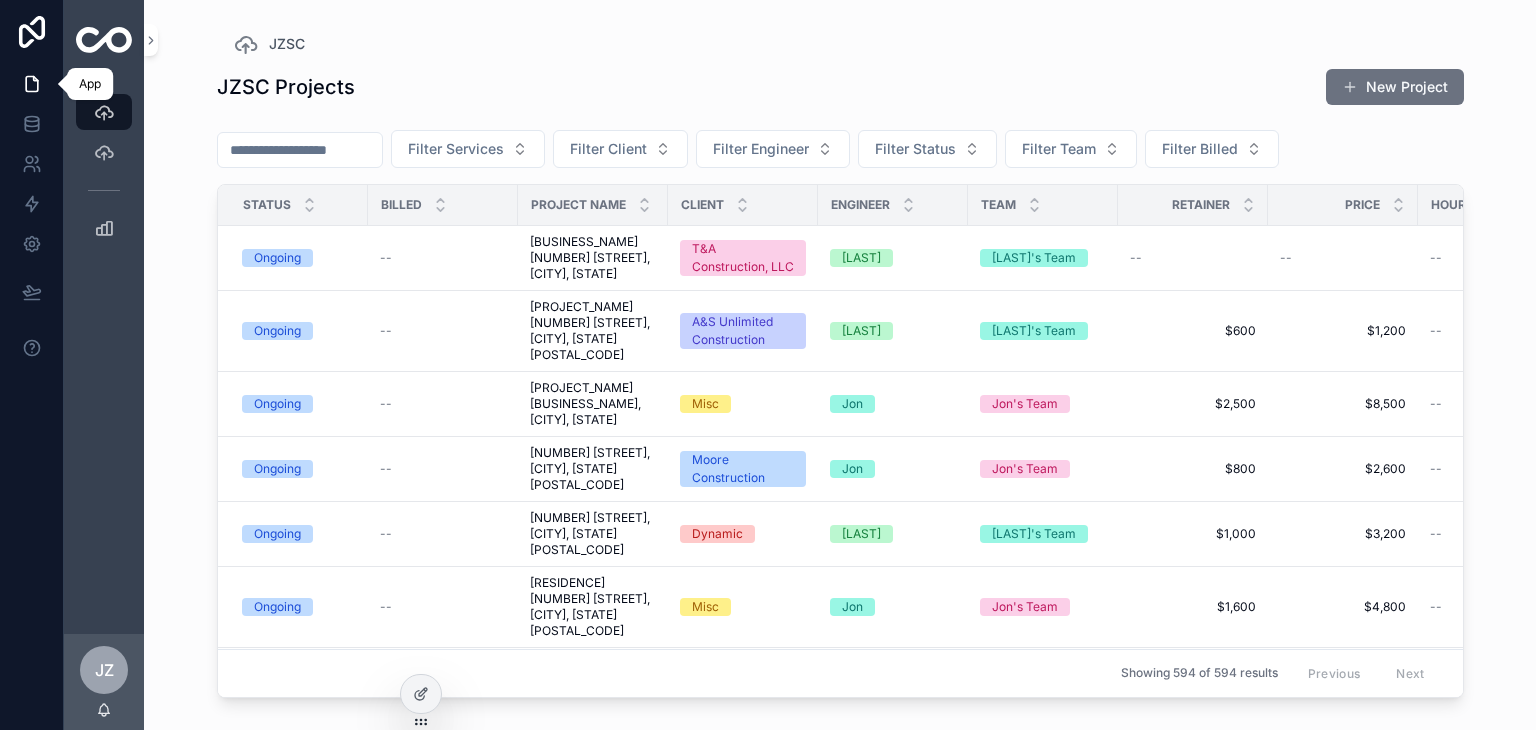 click 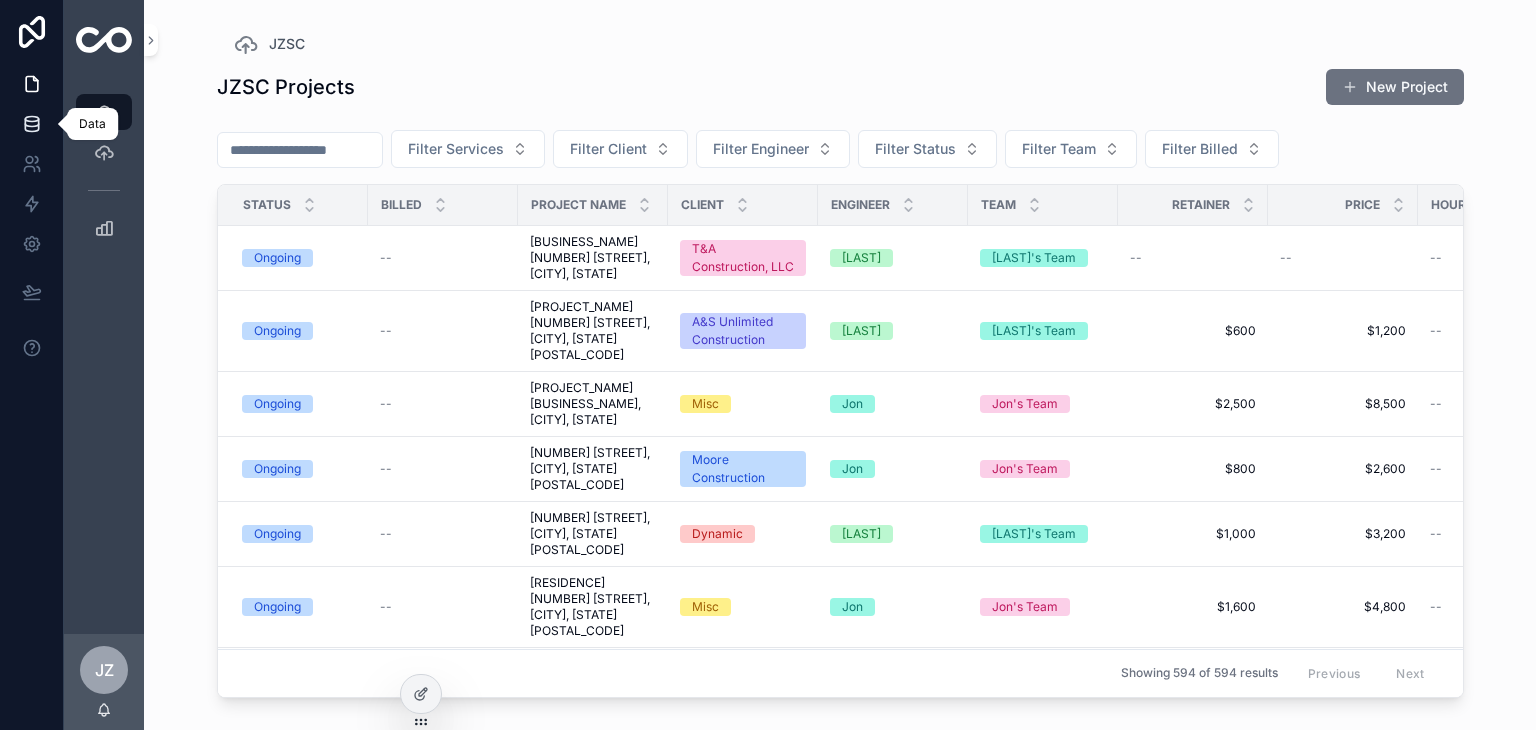 click 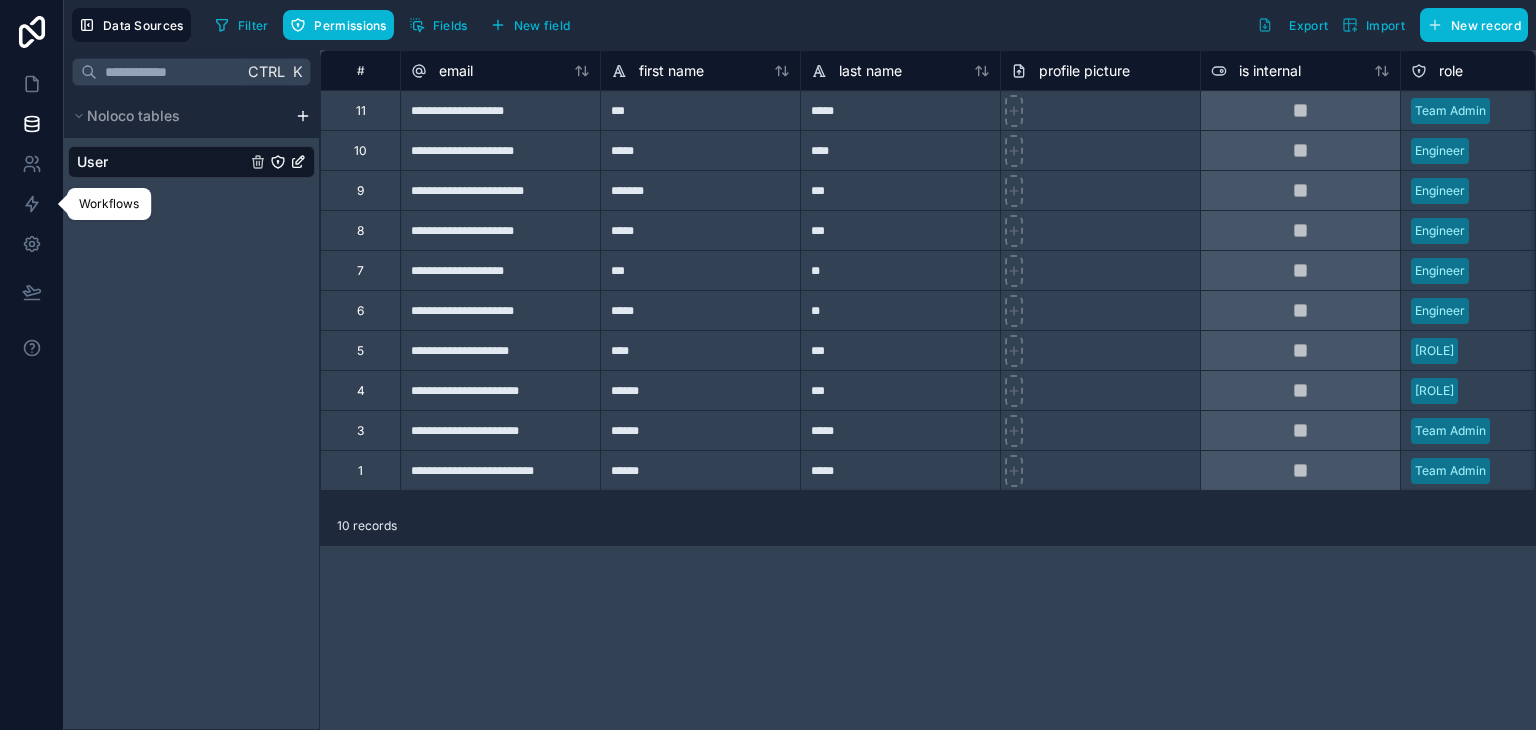 click on "Workflows" at bounding box center (109, 204) 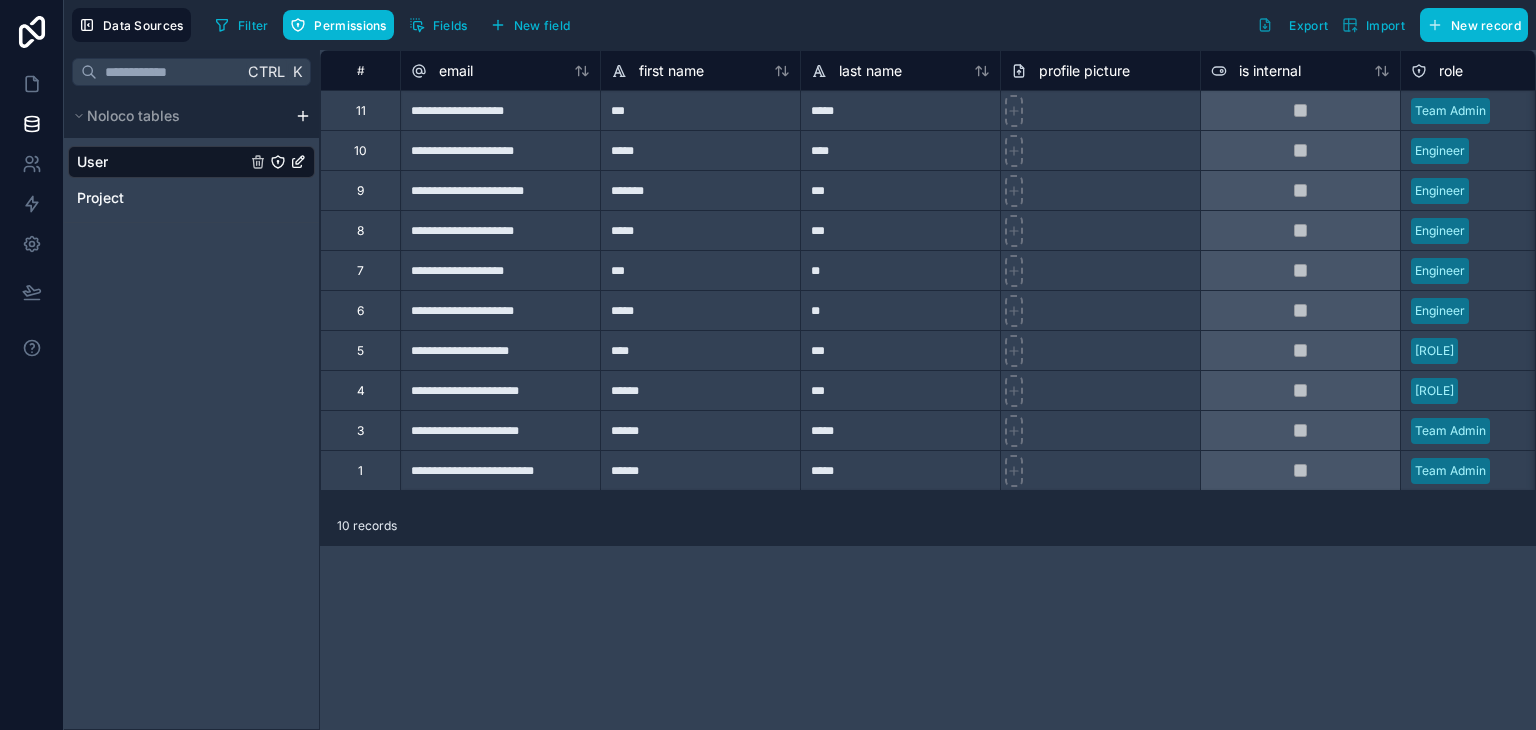 click on "Ctrl K Noloco tables User Project" at bounding box center (192, 390) 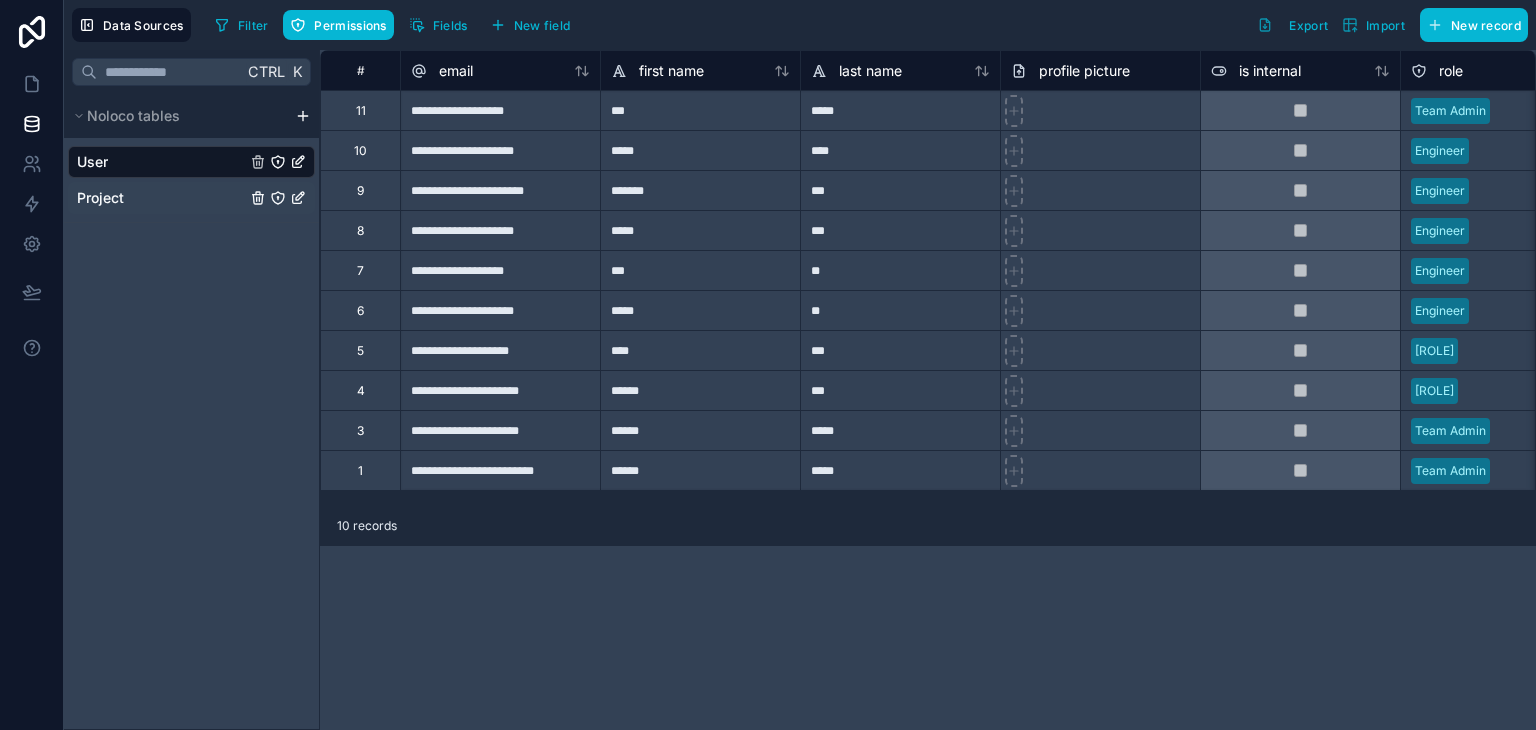 click on "Project" at bounding box center (100, 198) 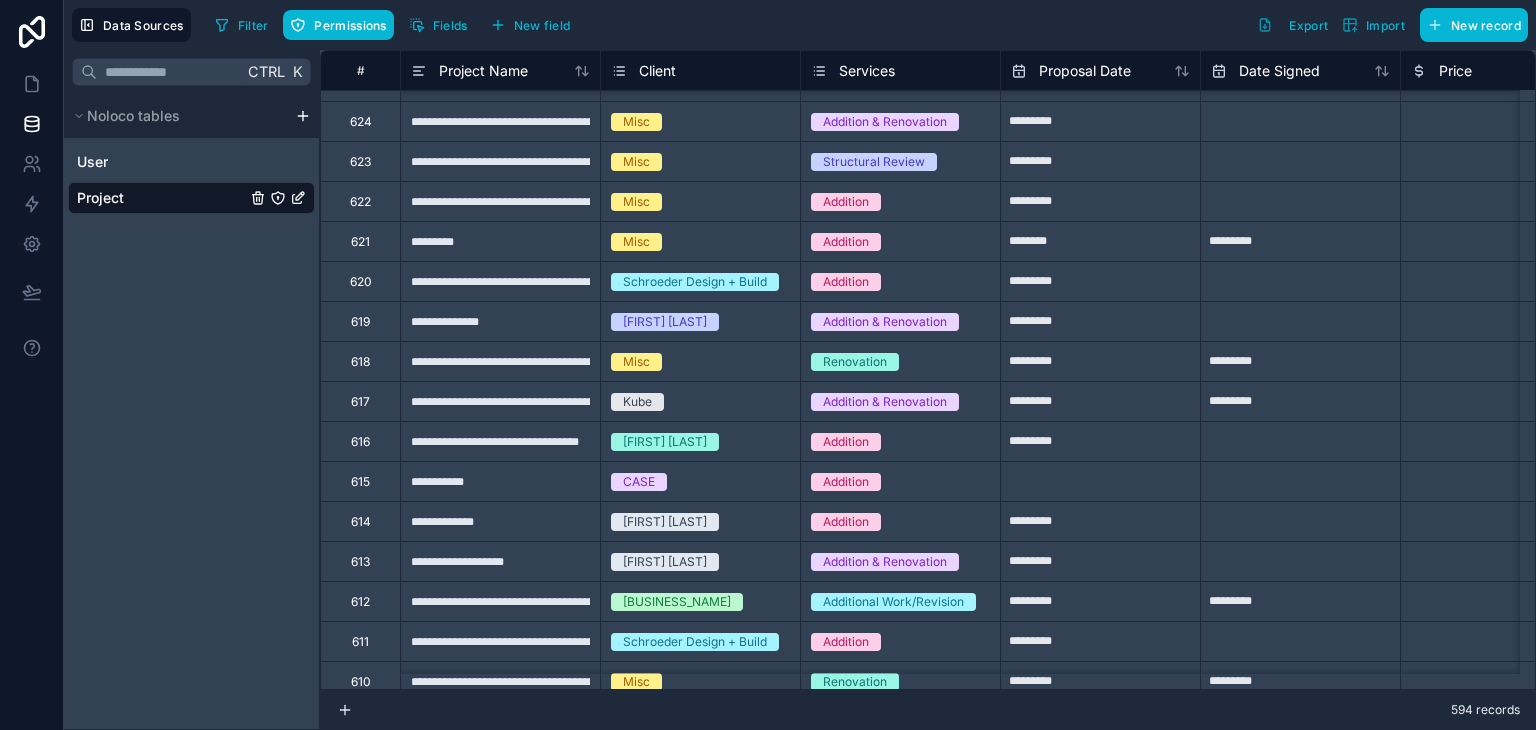 scroll, scrollTop: 400, scrollLeft: 0, axis: vertical 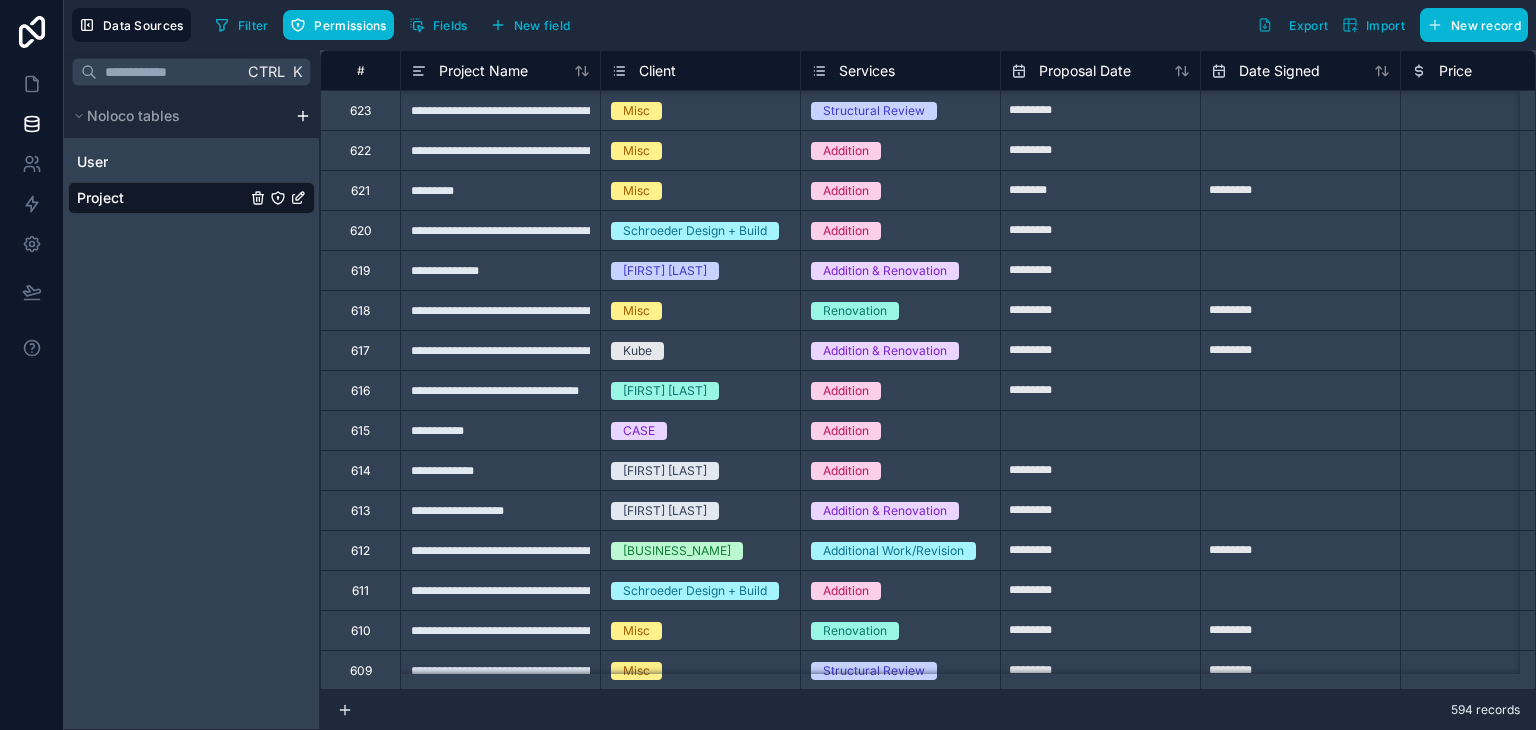 click on "**********" at bounding box center [500, 470] 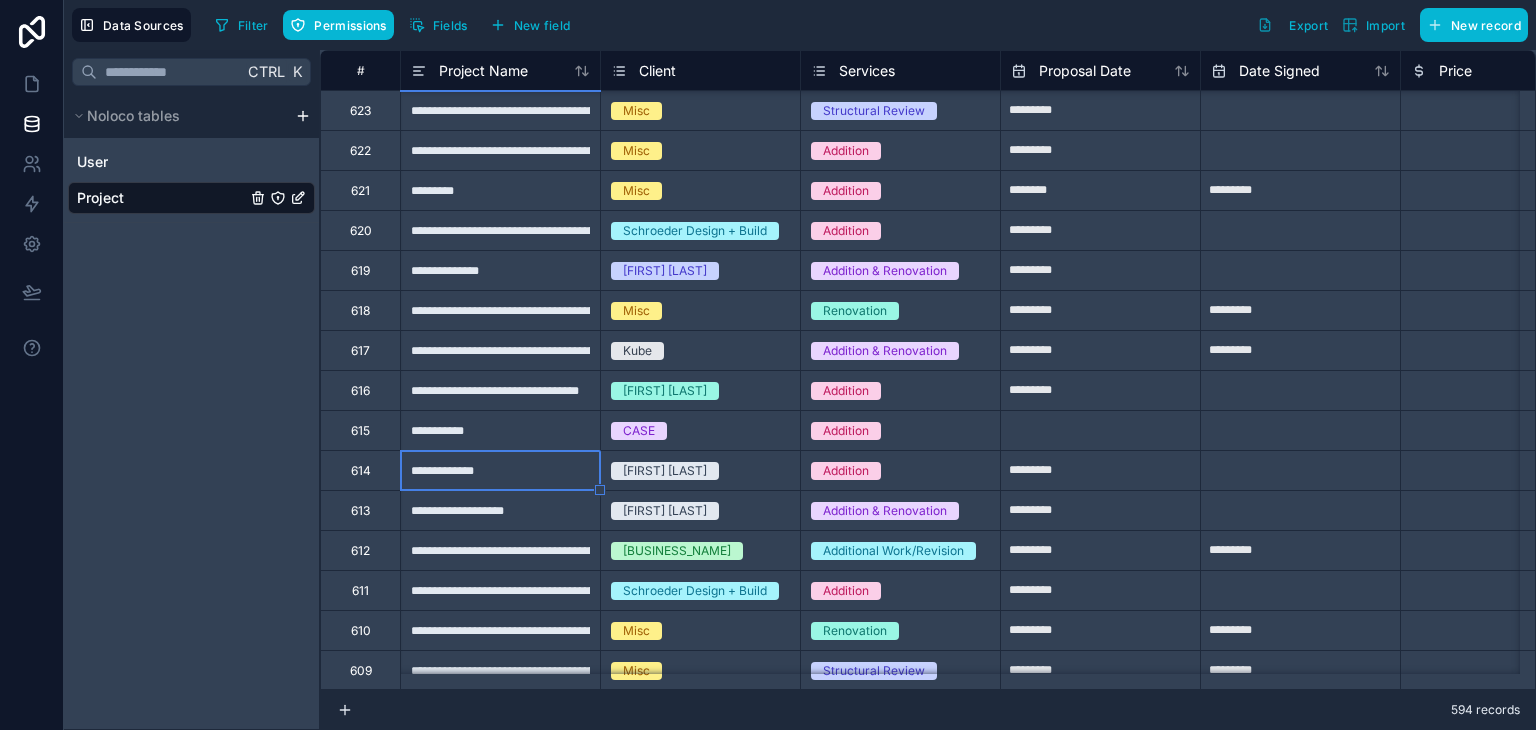 click on "614" at bounding box center [361, 471] 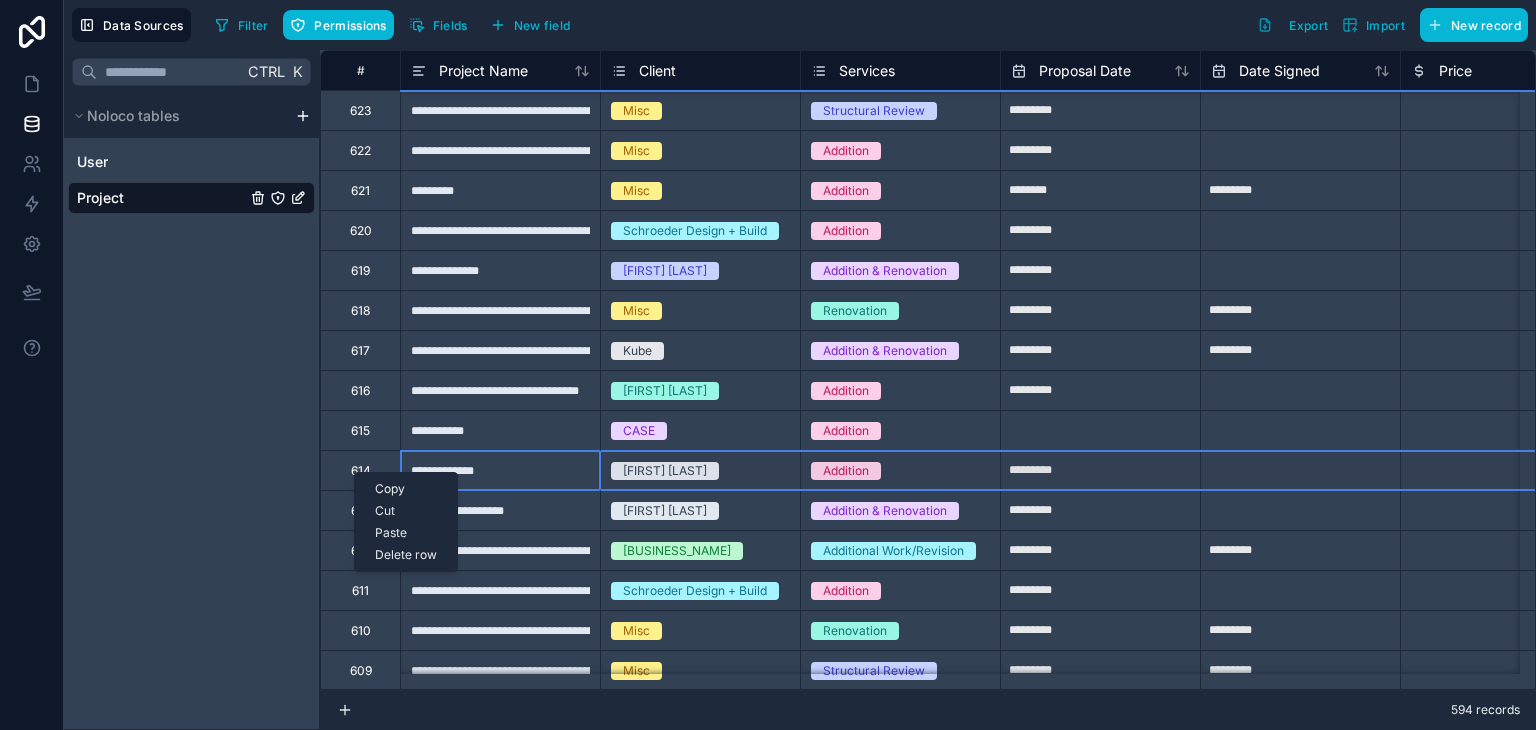 click on "**********" at bounding box center [500, 470] 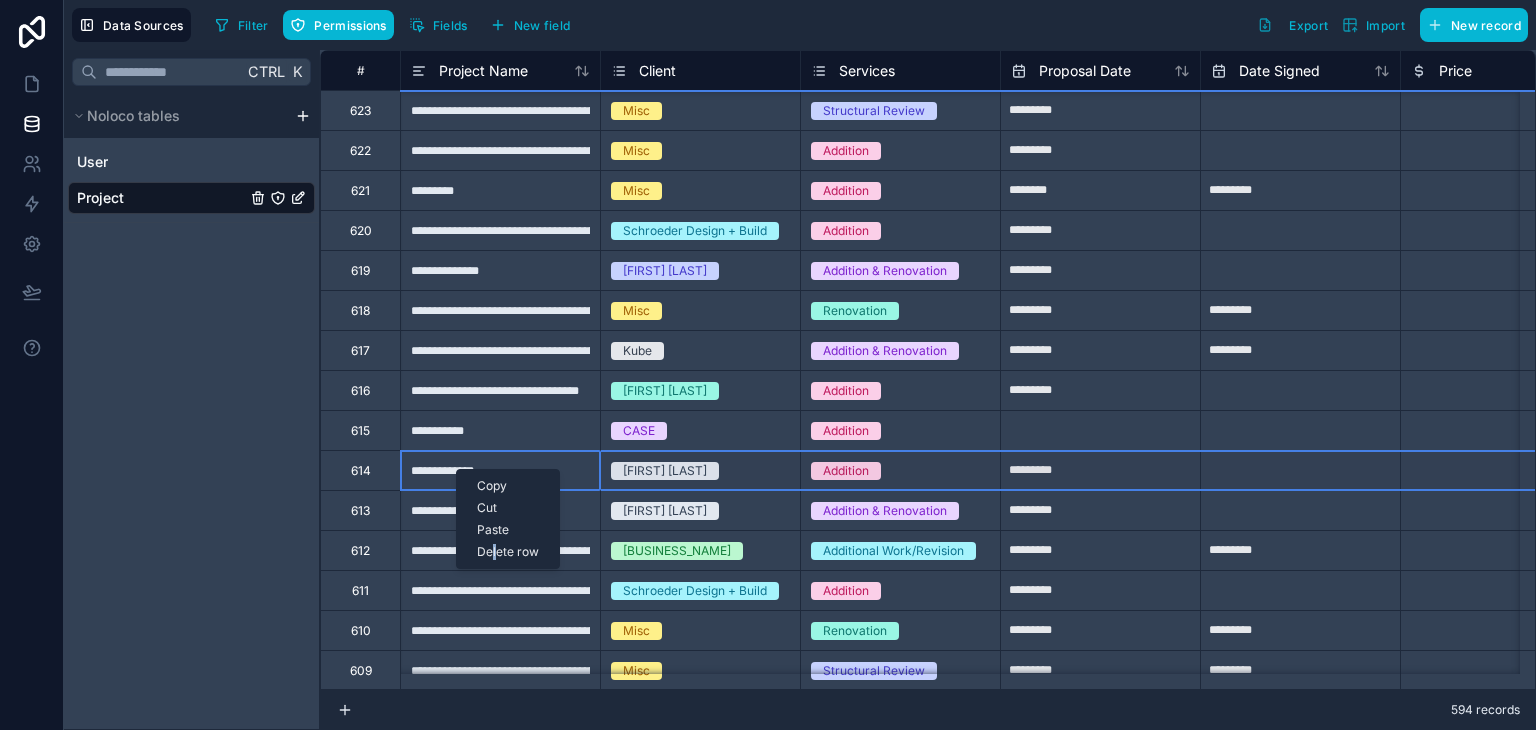 click on "Delete row" at bounding box center (508, 552) 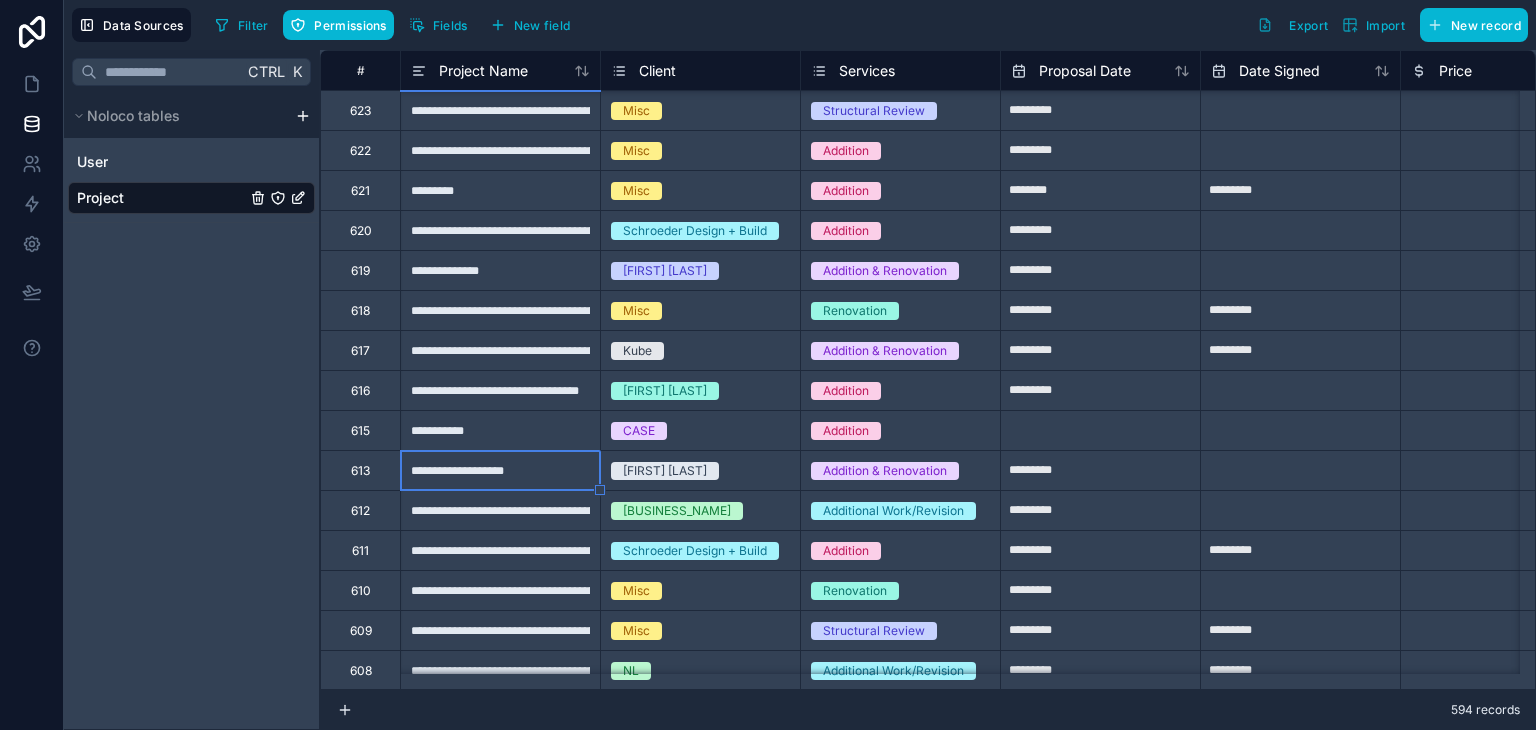 type on "*********" 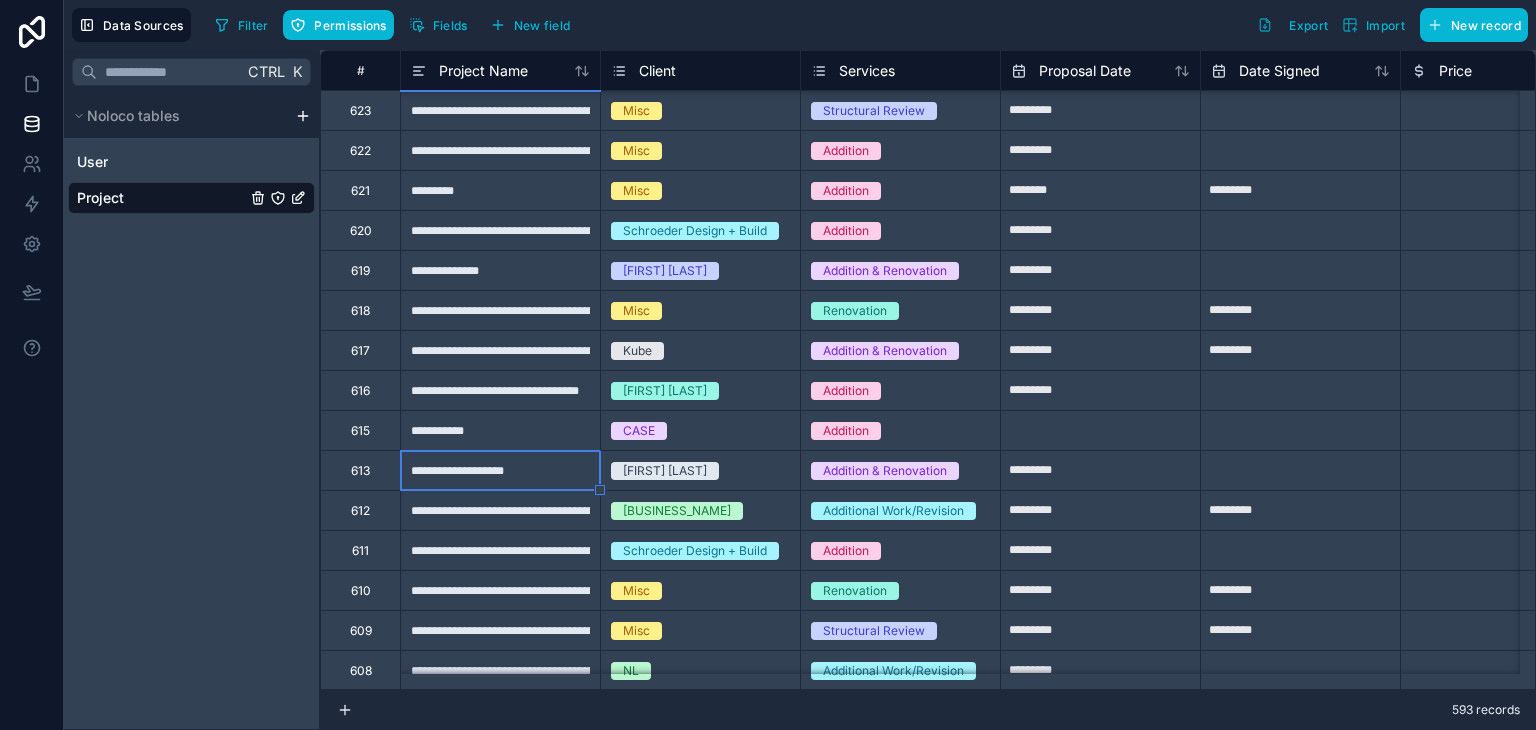 click on "613" at bounding box center [360, 471] 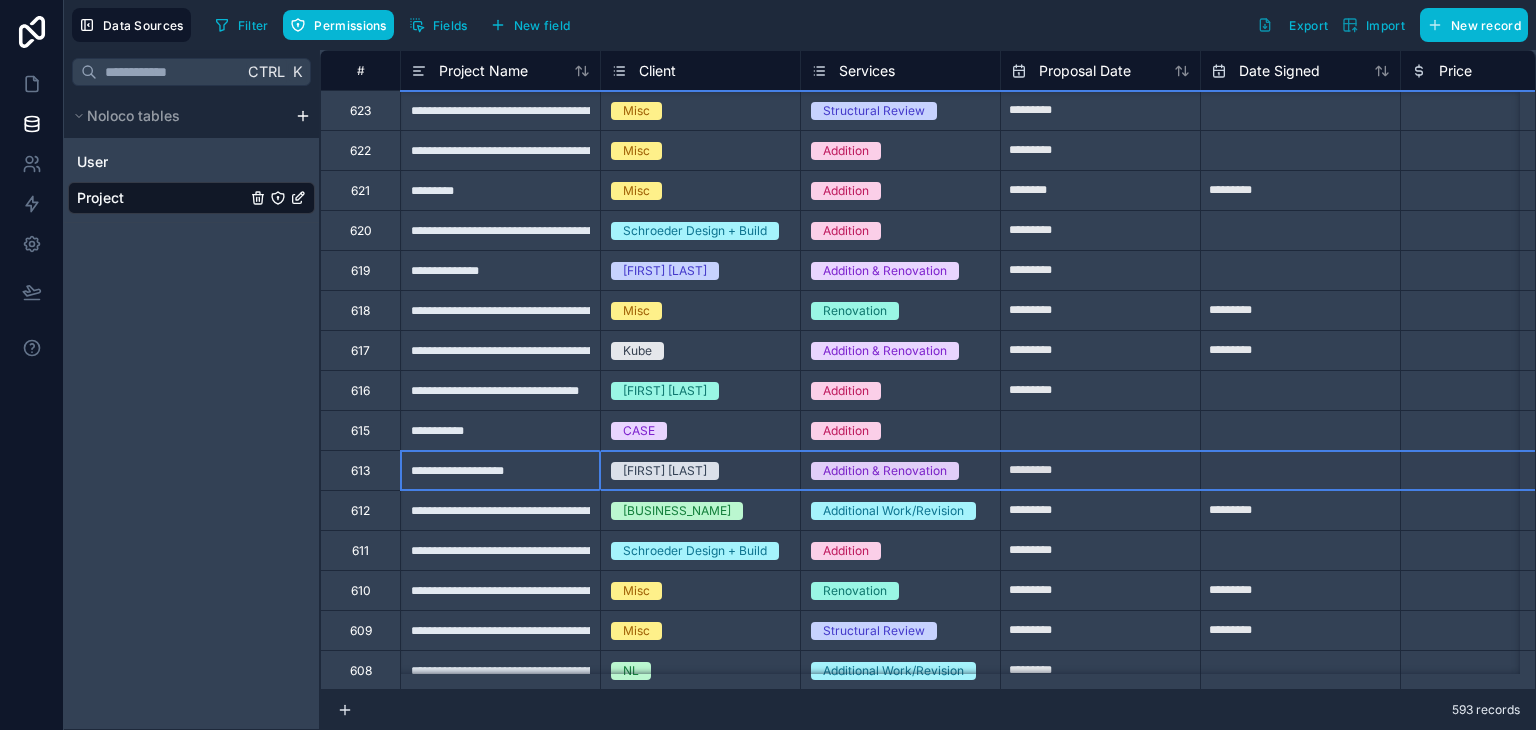 click on "613" at bounding box center (360, 471) 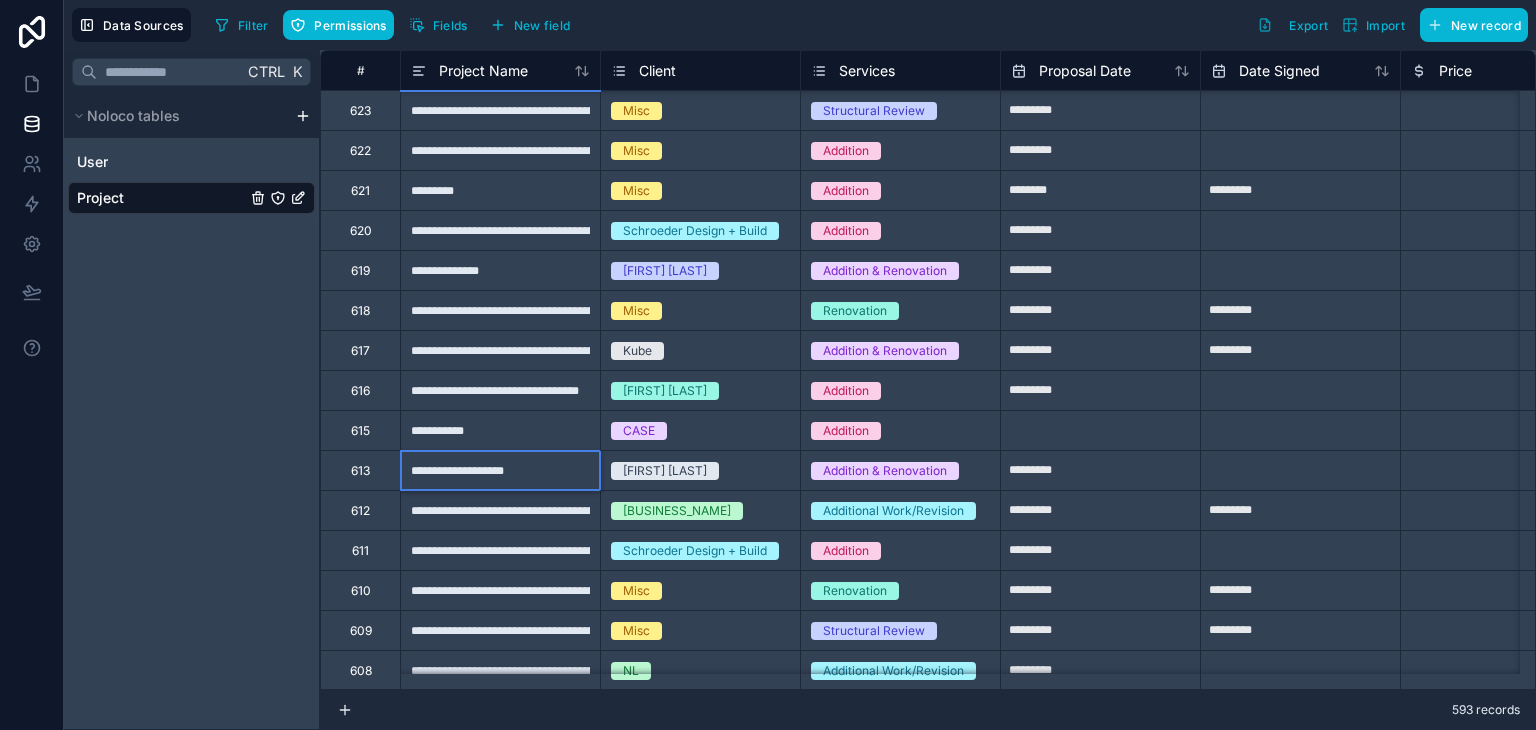 click on "**********" at bounding box center [500, 470] 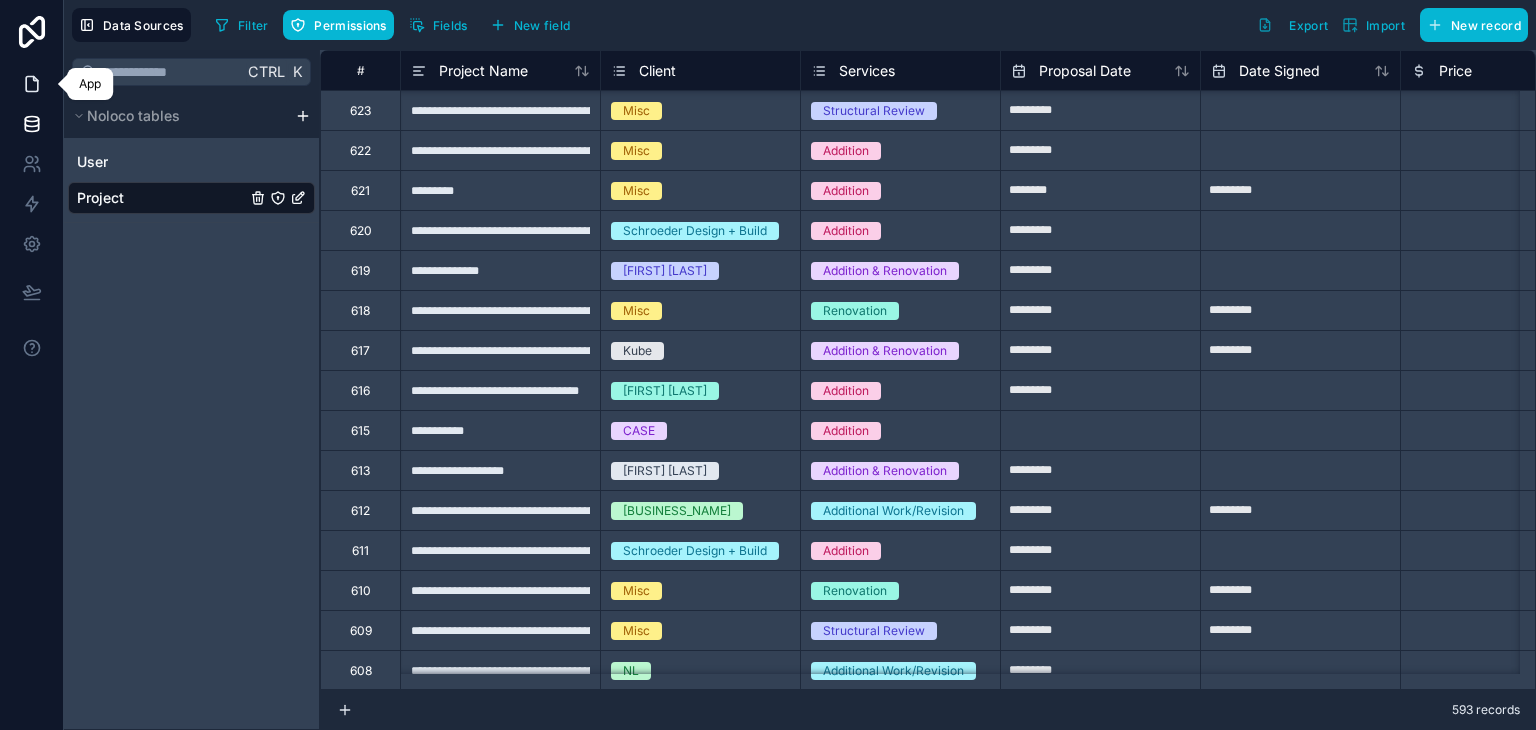 click 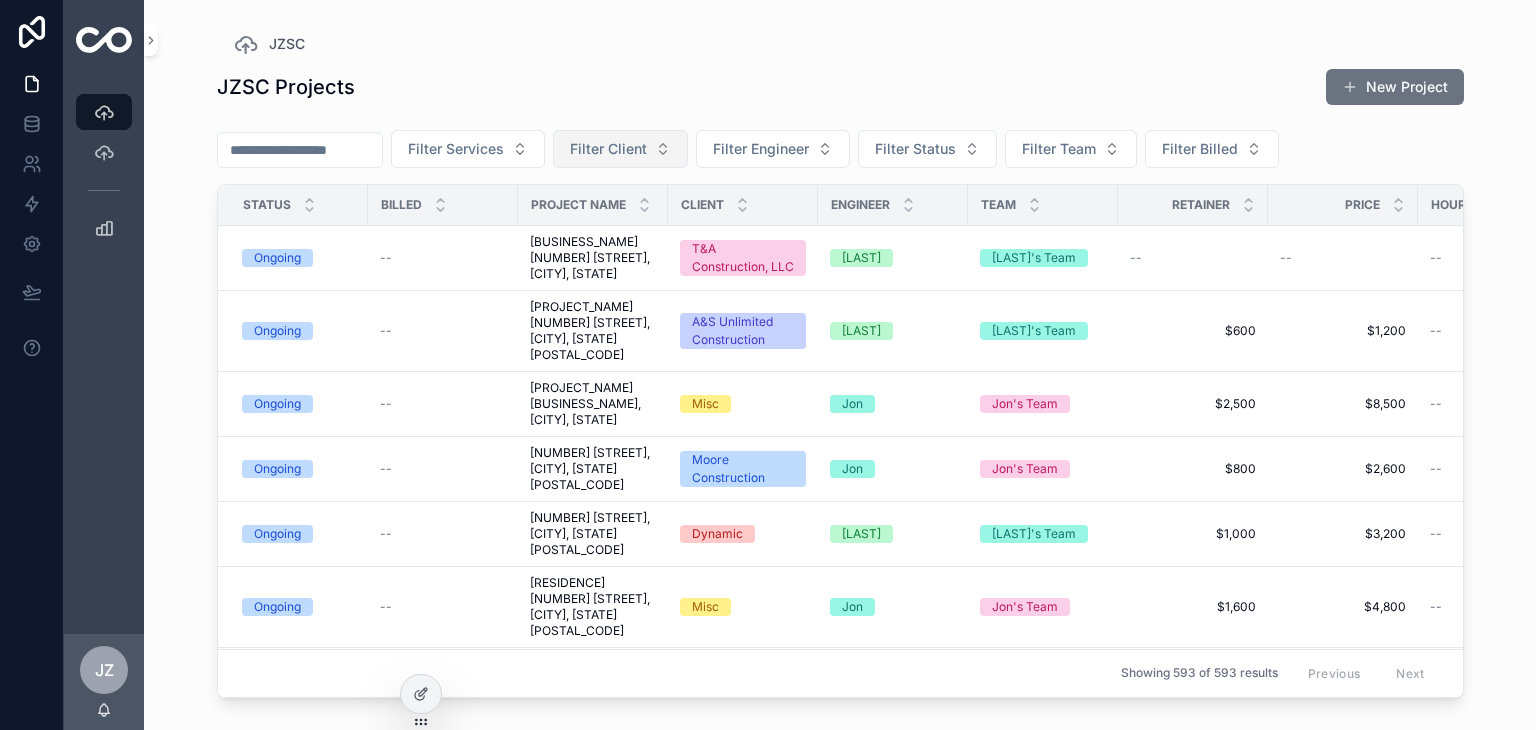 click on "Filter Client" at bounding box center [620, 149] 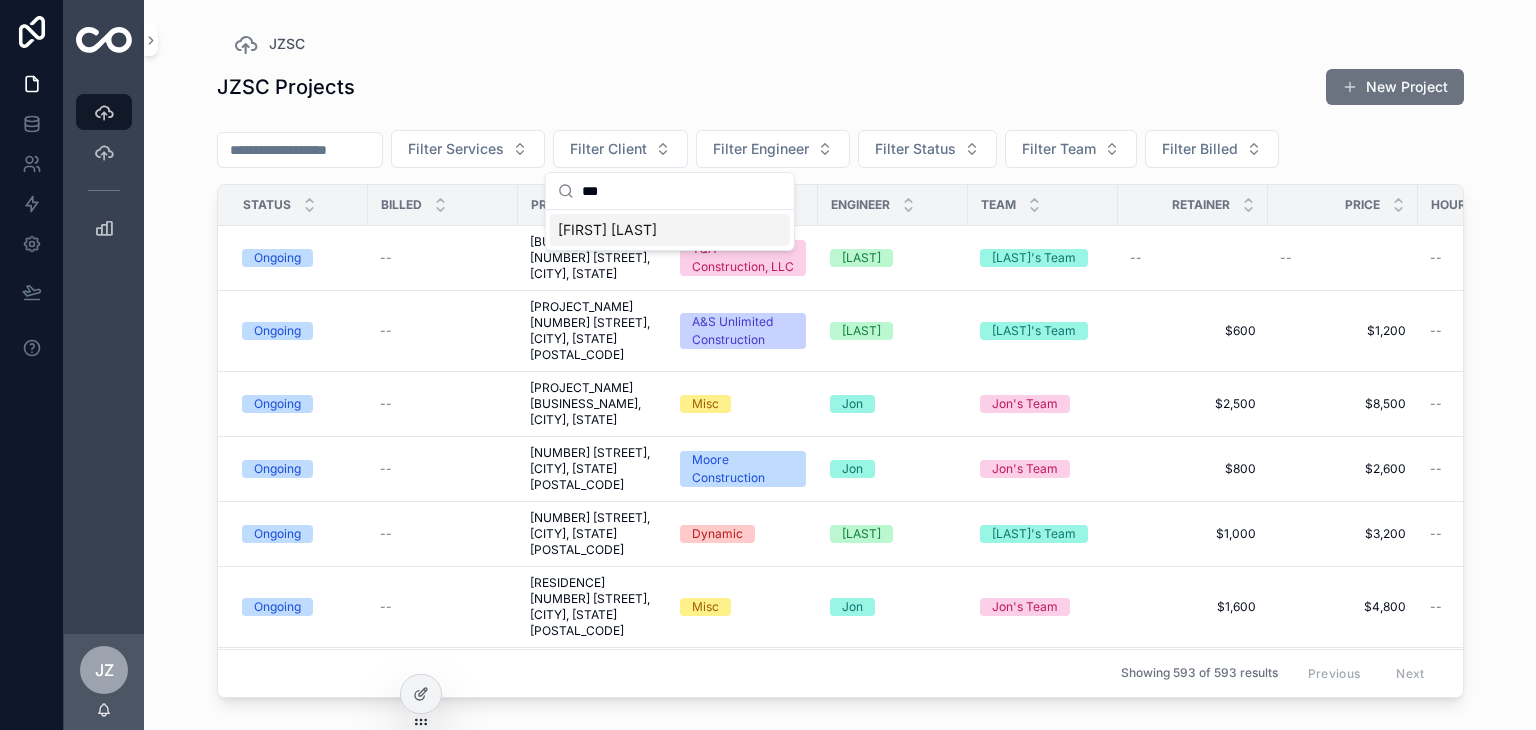 type on "***" 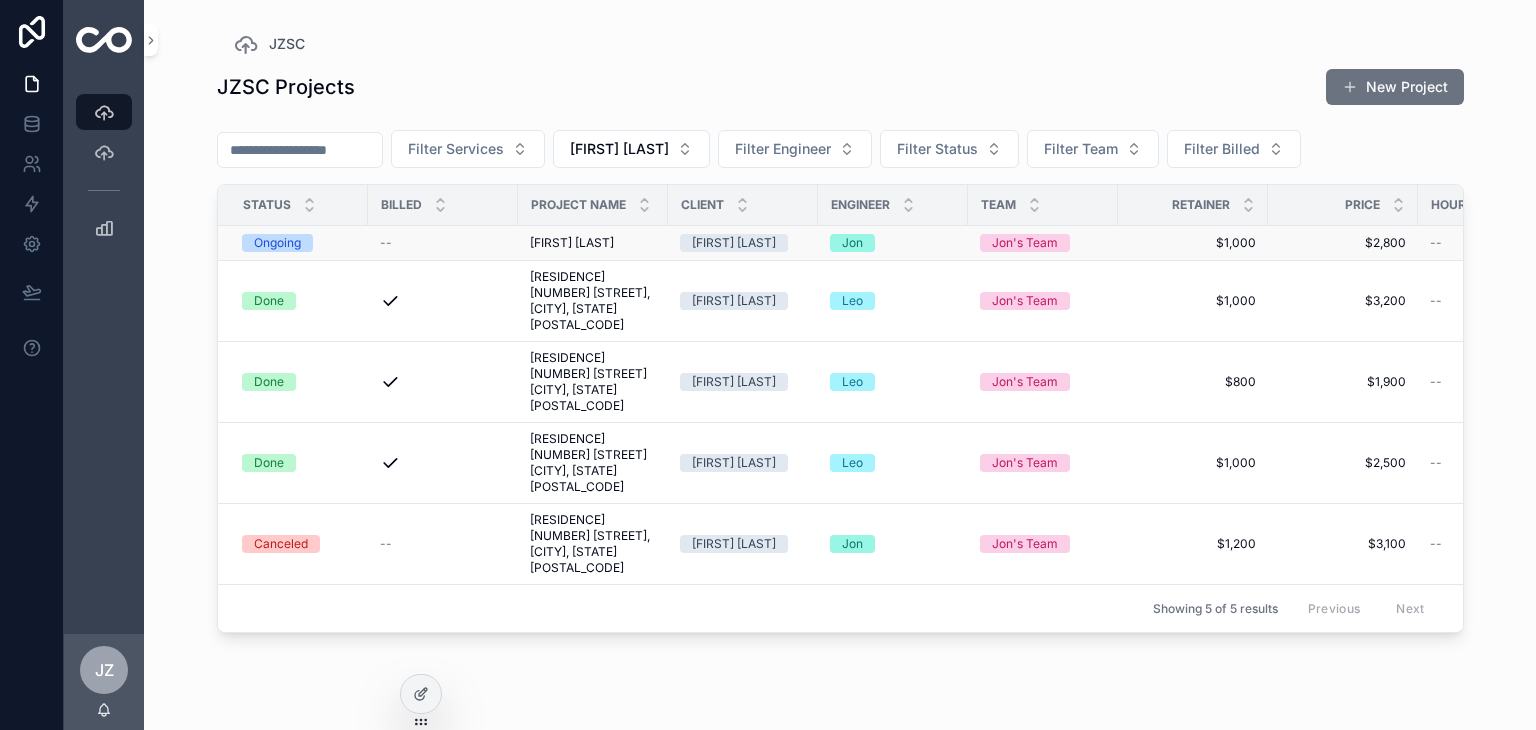 click on "Ongoing" at bounding box center (277, 243) 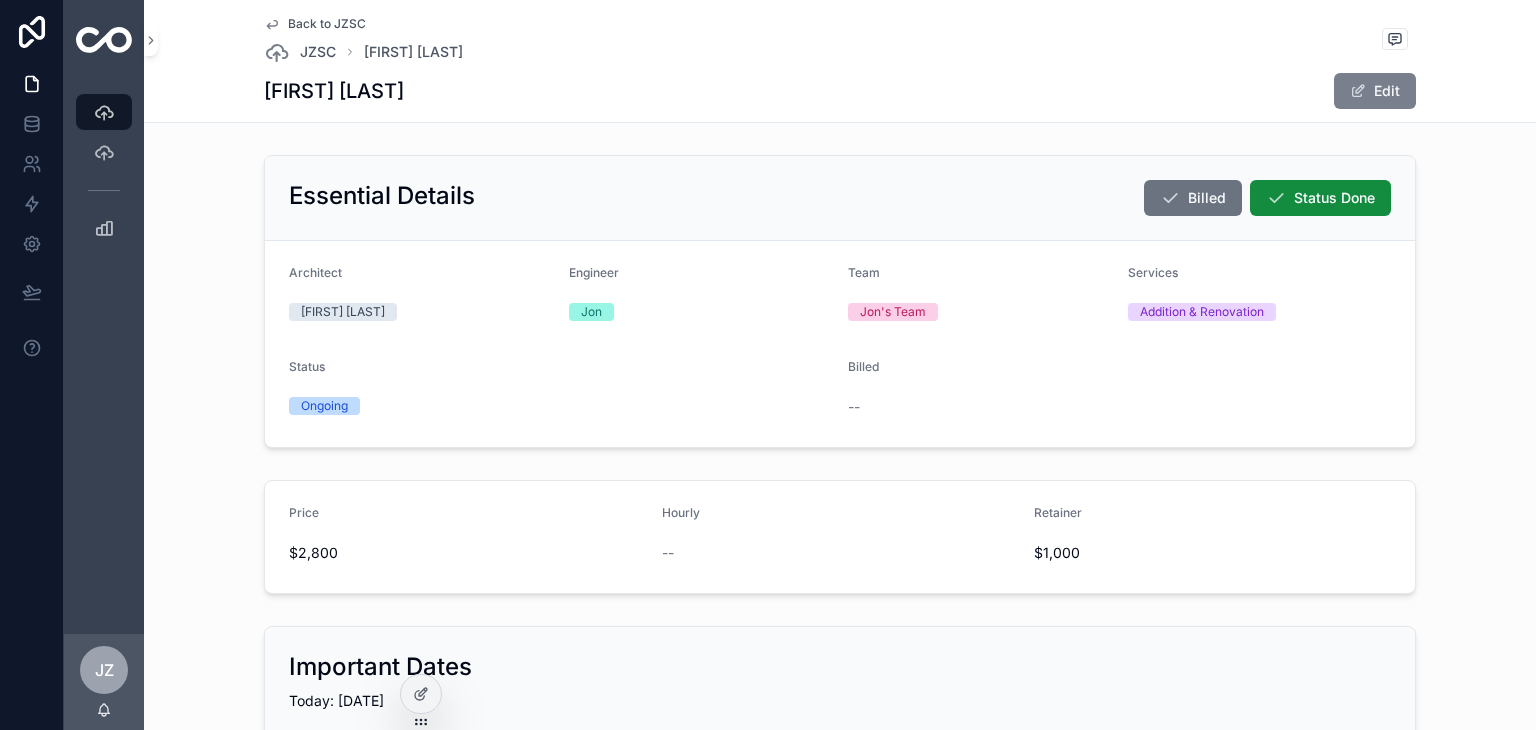 click on "Edit" at bounding box center [1375, 91] 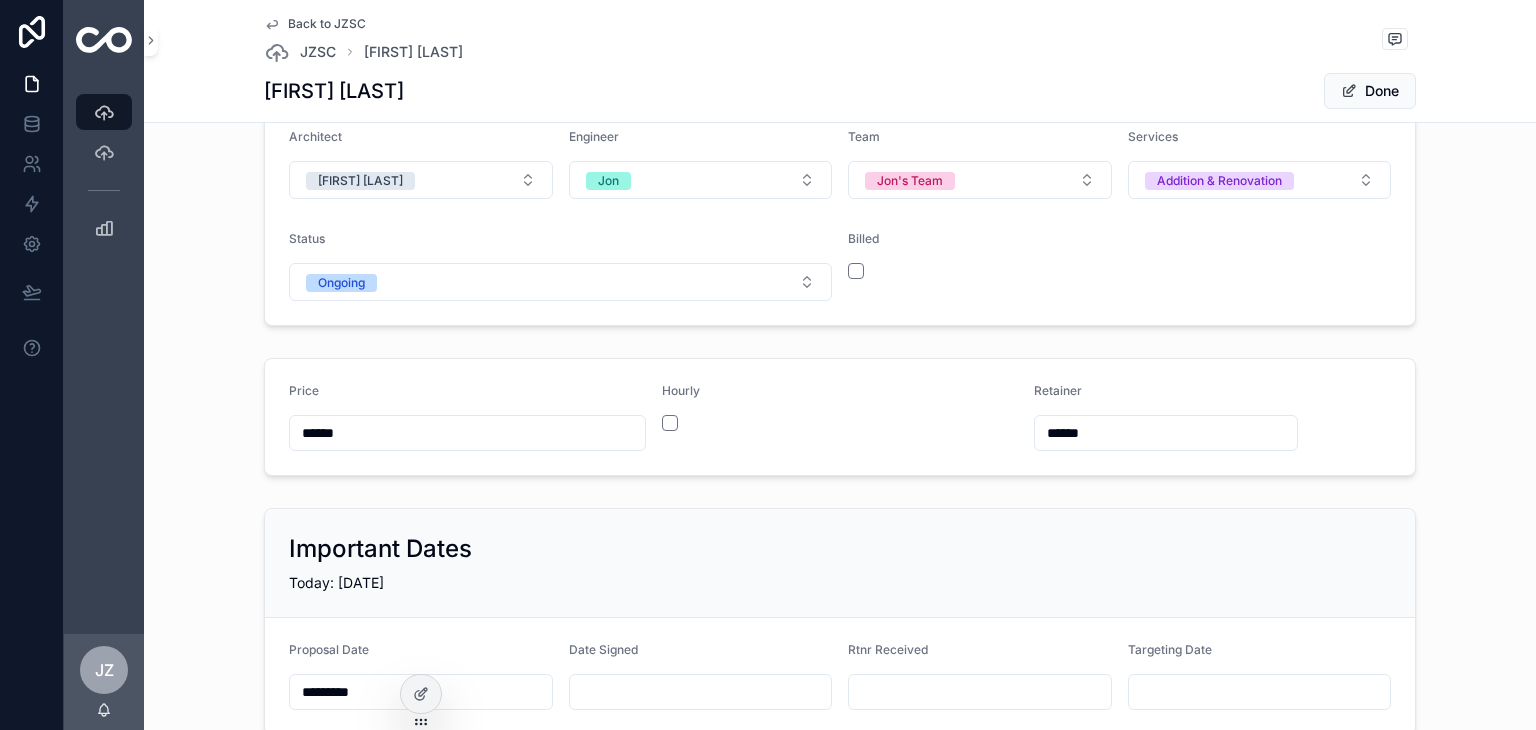 scroll, scrollTop: 0, scrollLeft: 0, axis: both 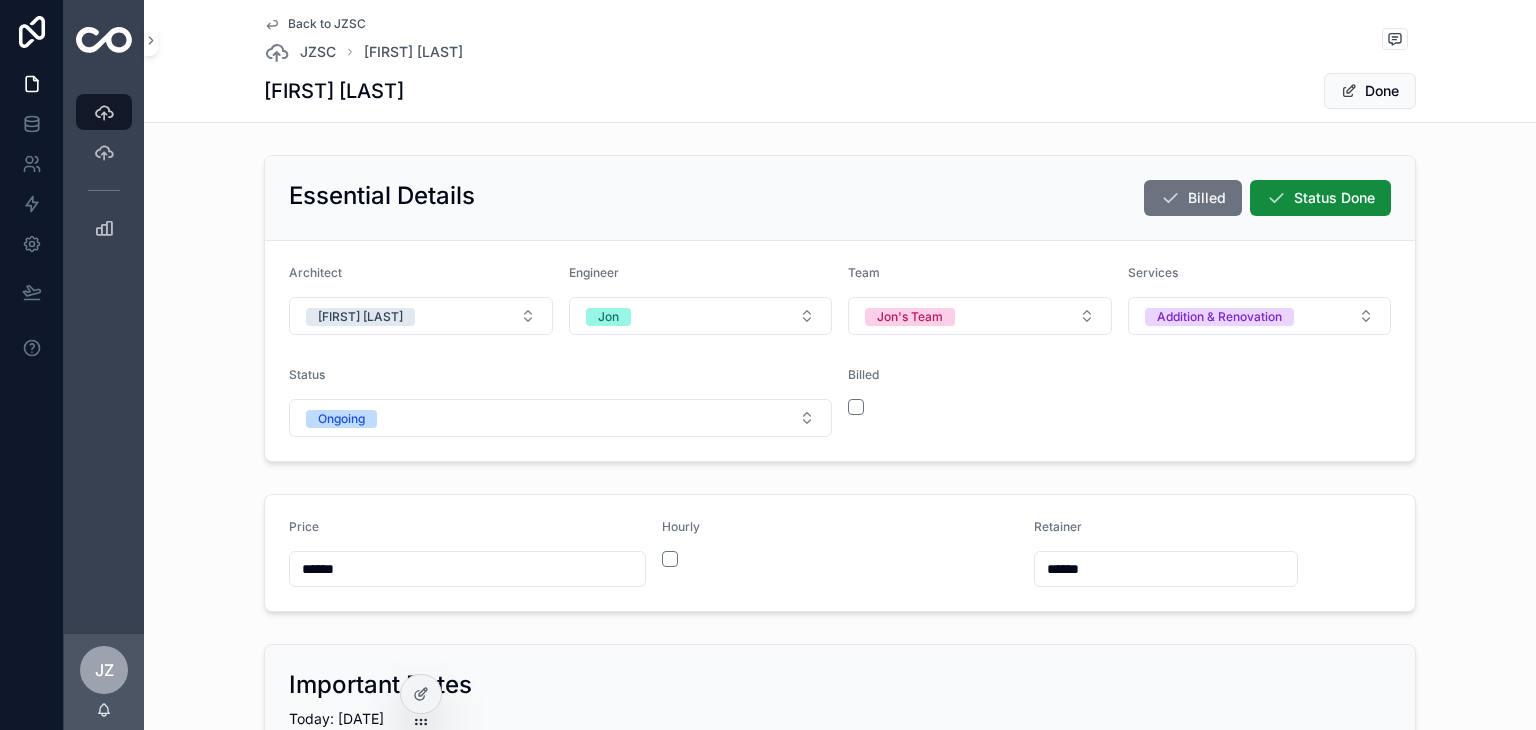 click on "[FIRST] [LAST]" at bounding box center [334, 91] 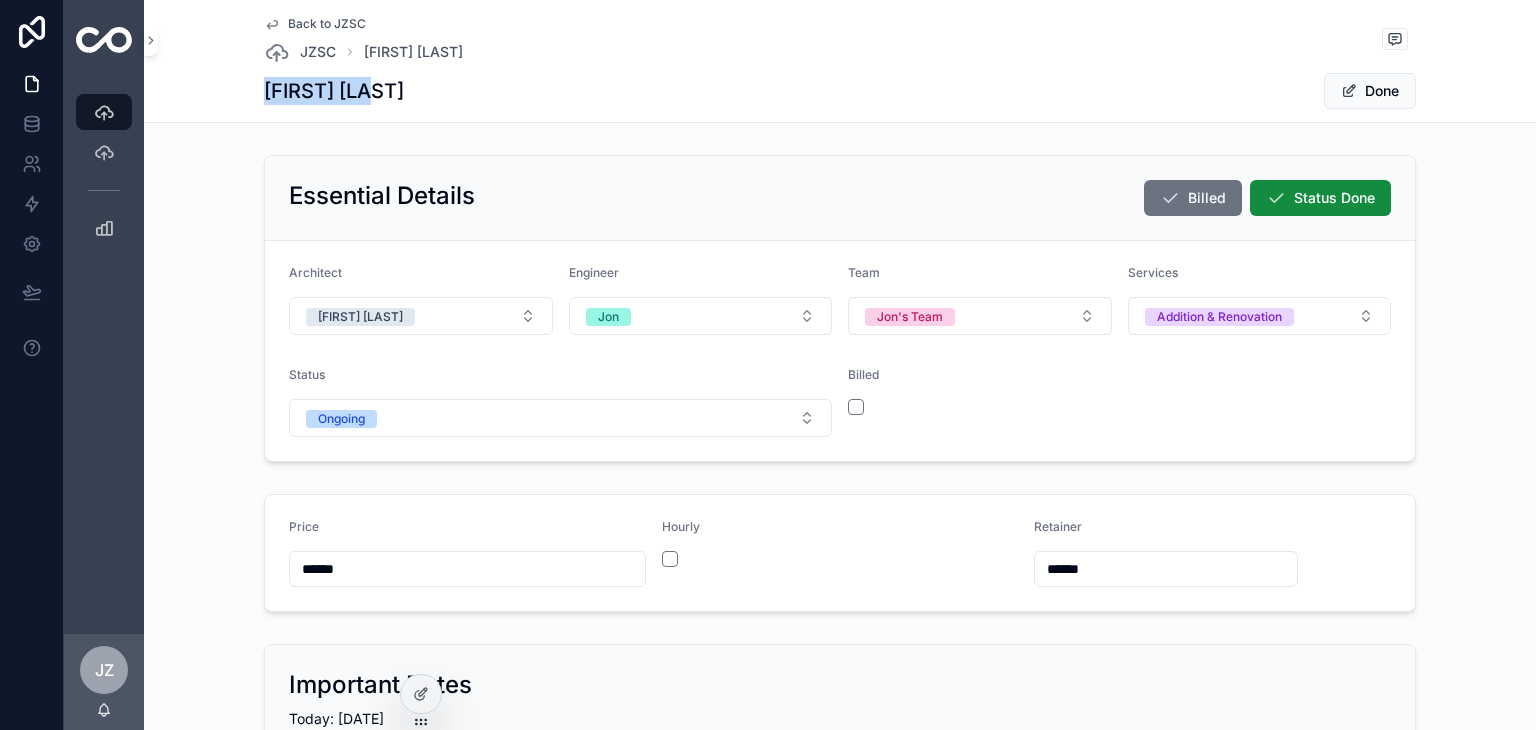 drag, startPoint x: 368, startPoint y: 90, endPoint x: 255, endPoint y: 92, distance: 113.0177 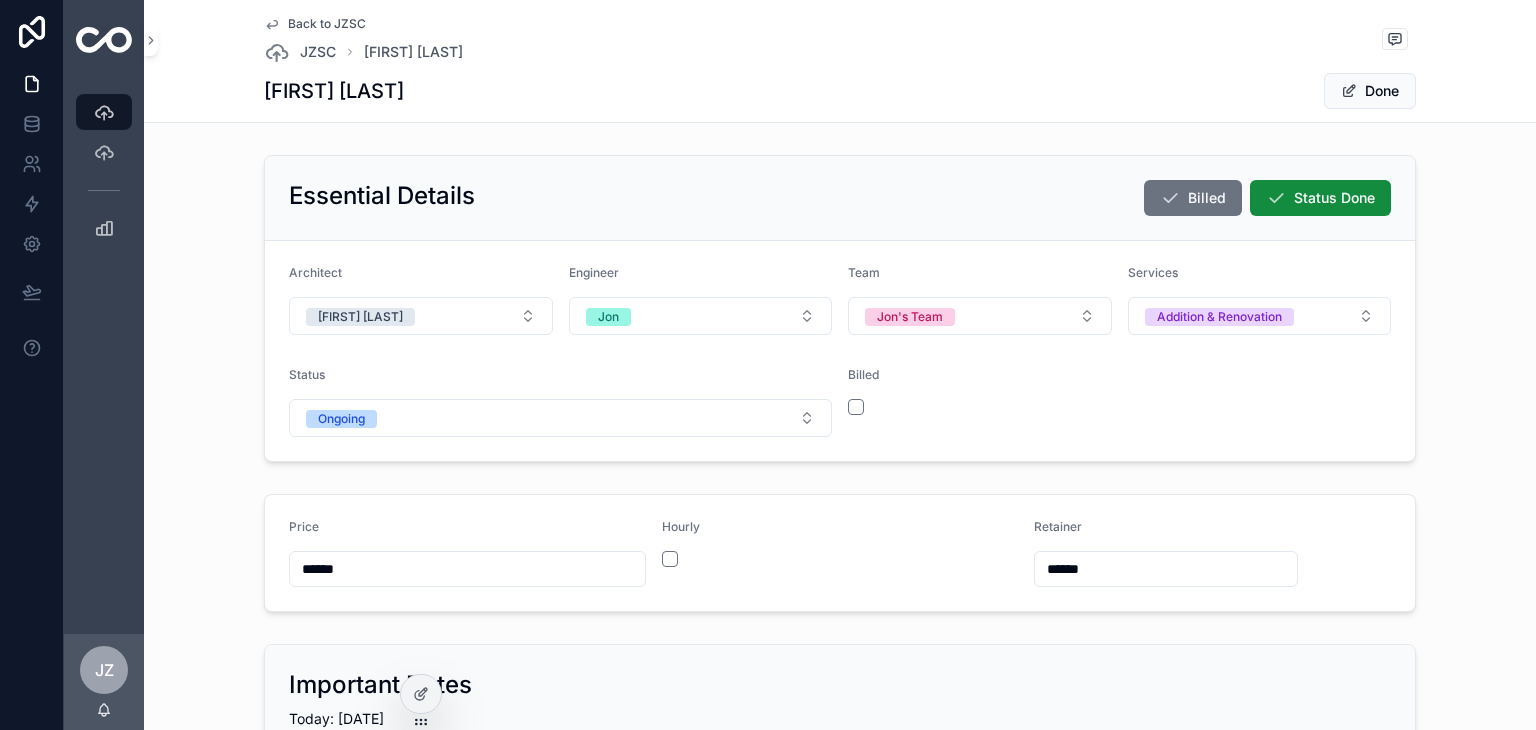 click on "[FIRST] [LAST]" at bounding box center [334, 91] 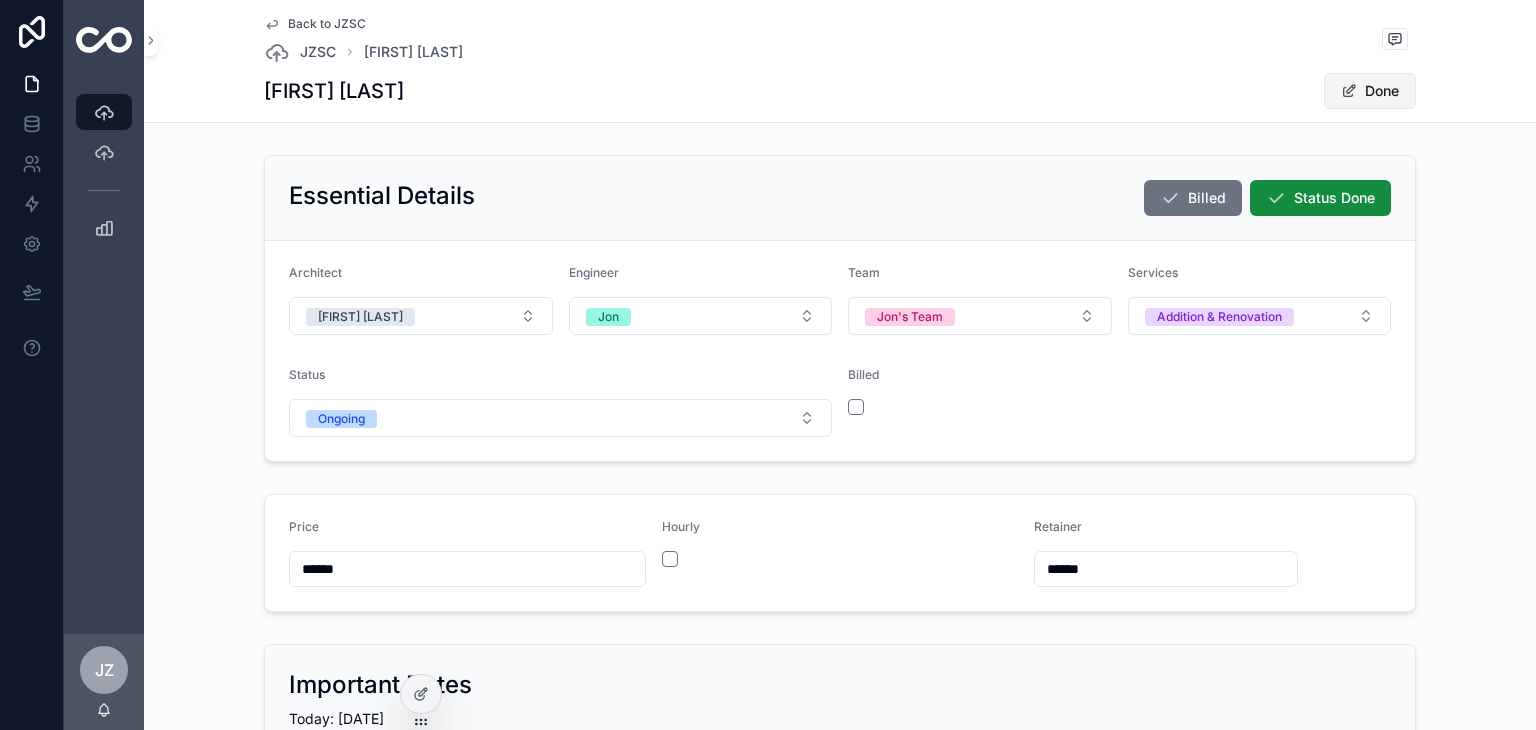 type on "******" 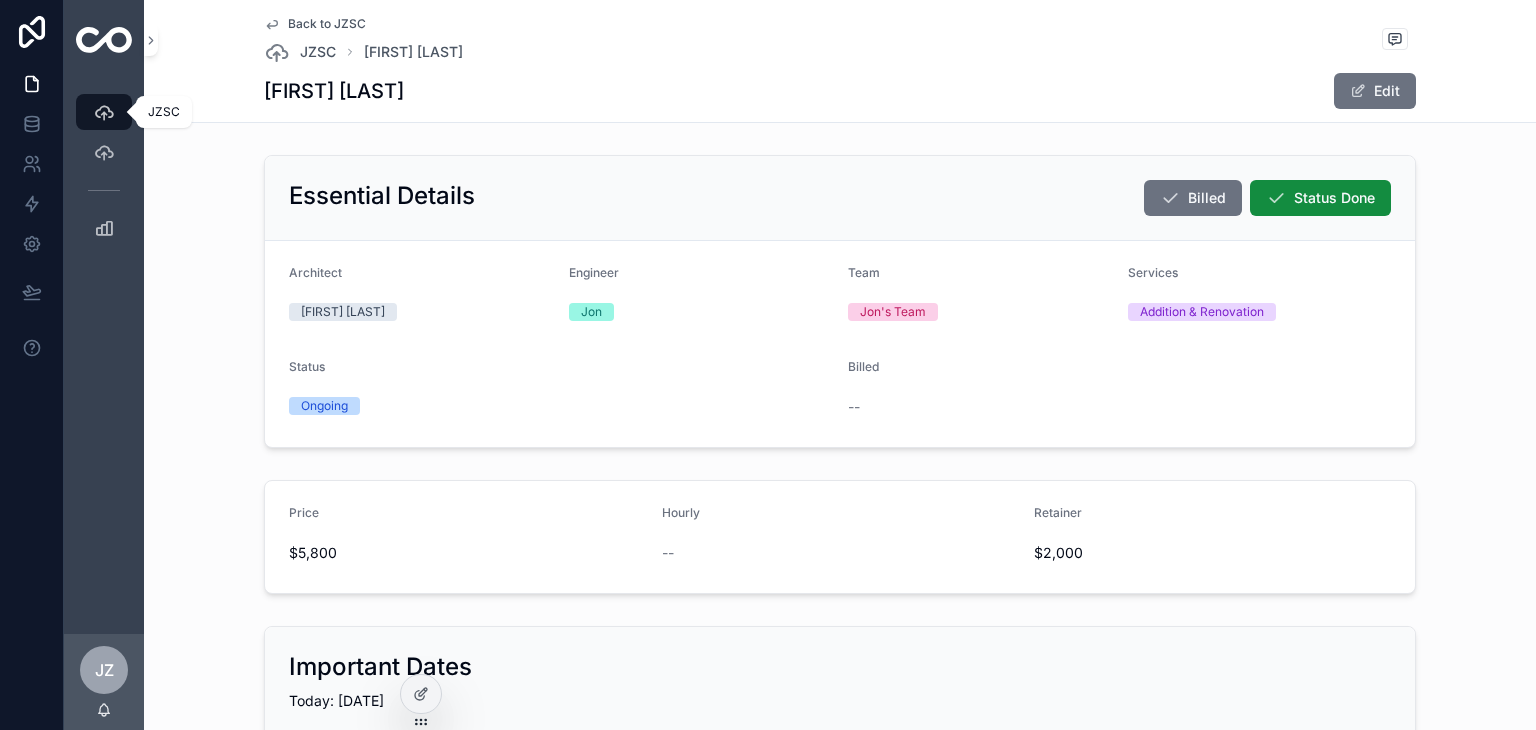 click at bounding box center [104, 112] 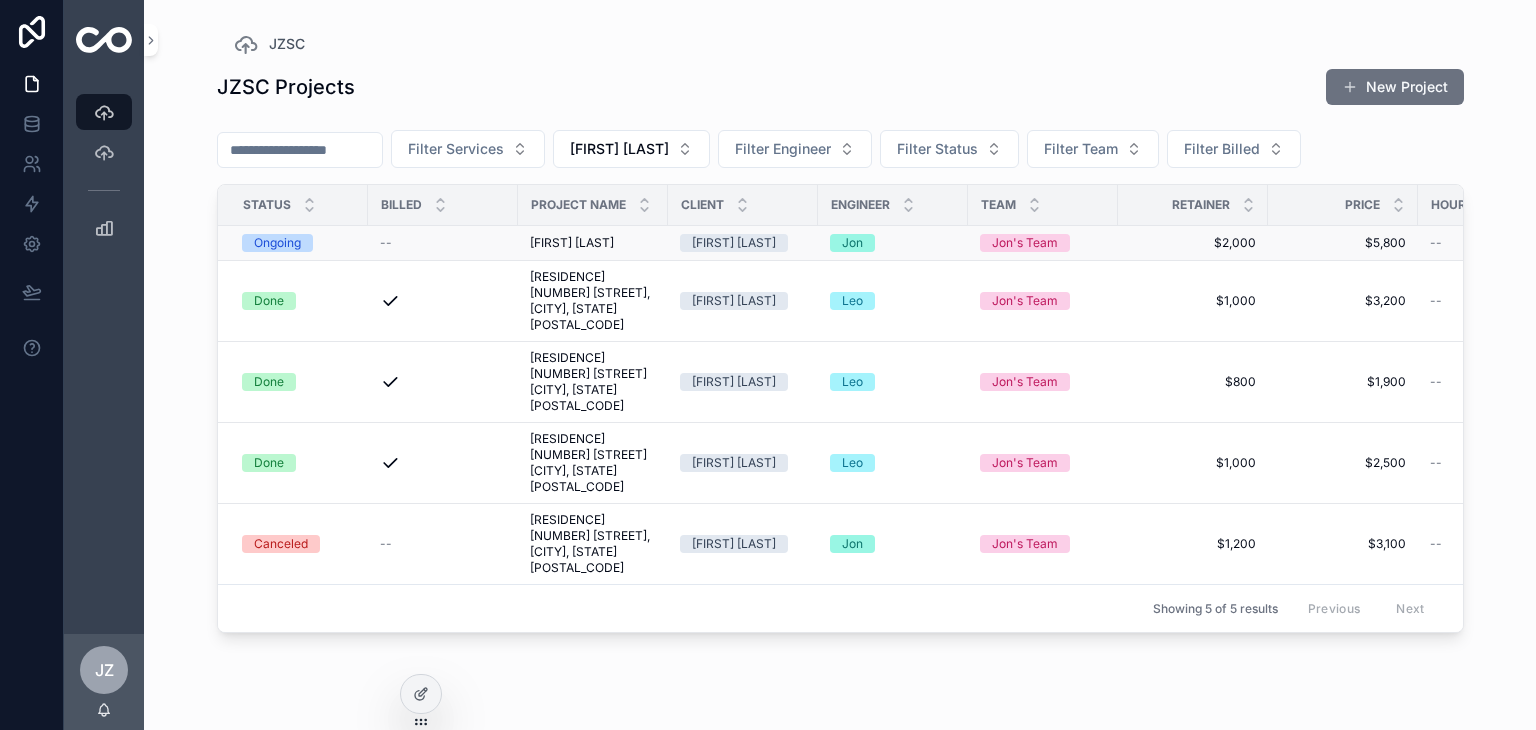 click on "[FIRST] [LAST]" at bounding box center (572, 243) 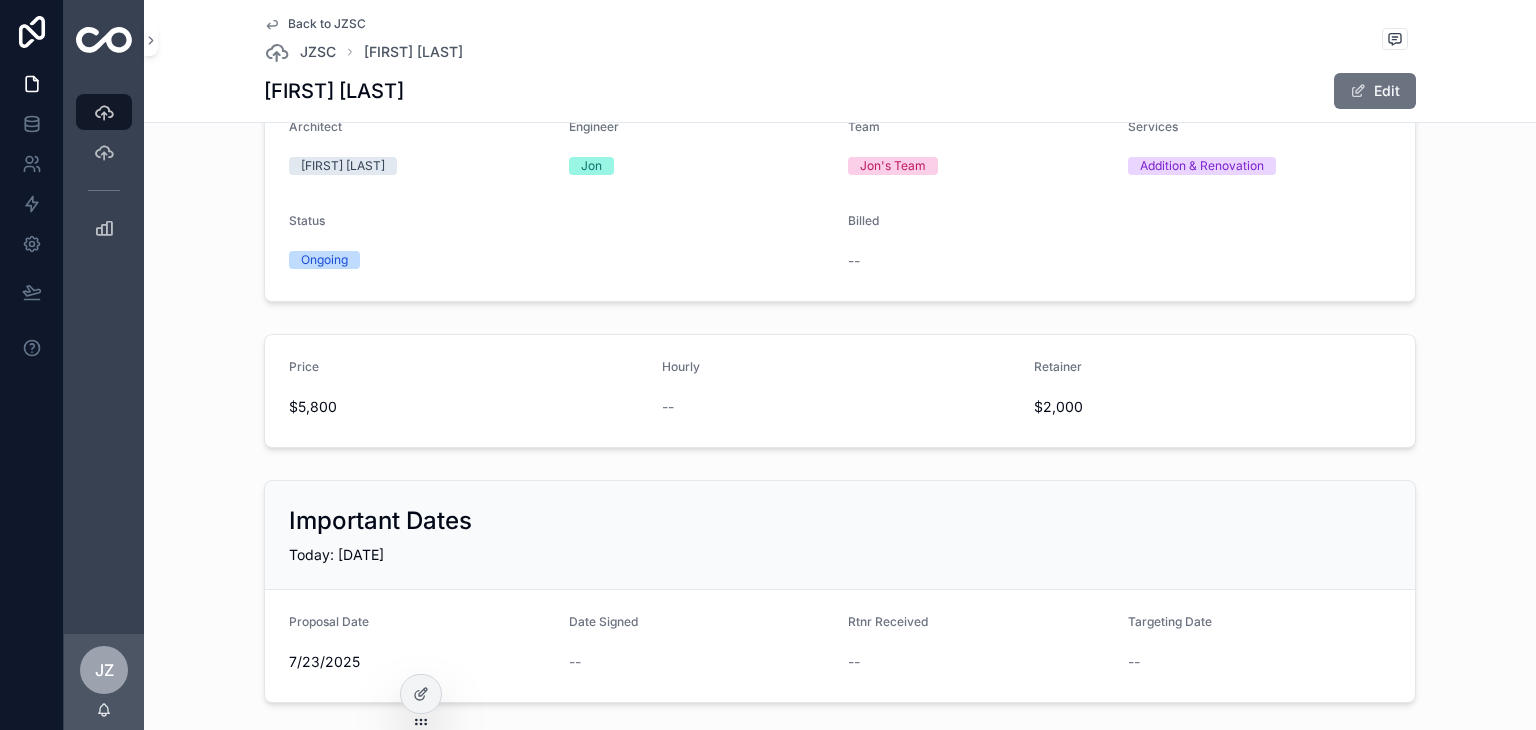 scroll, scrollTop: 0, scrollLeft: 0, axis: both 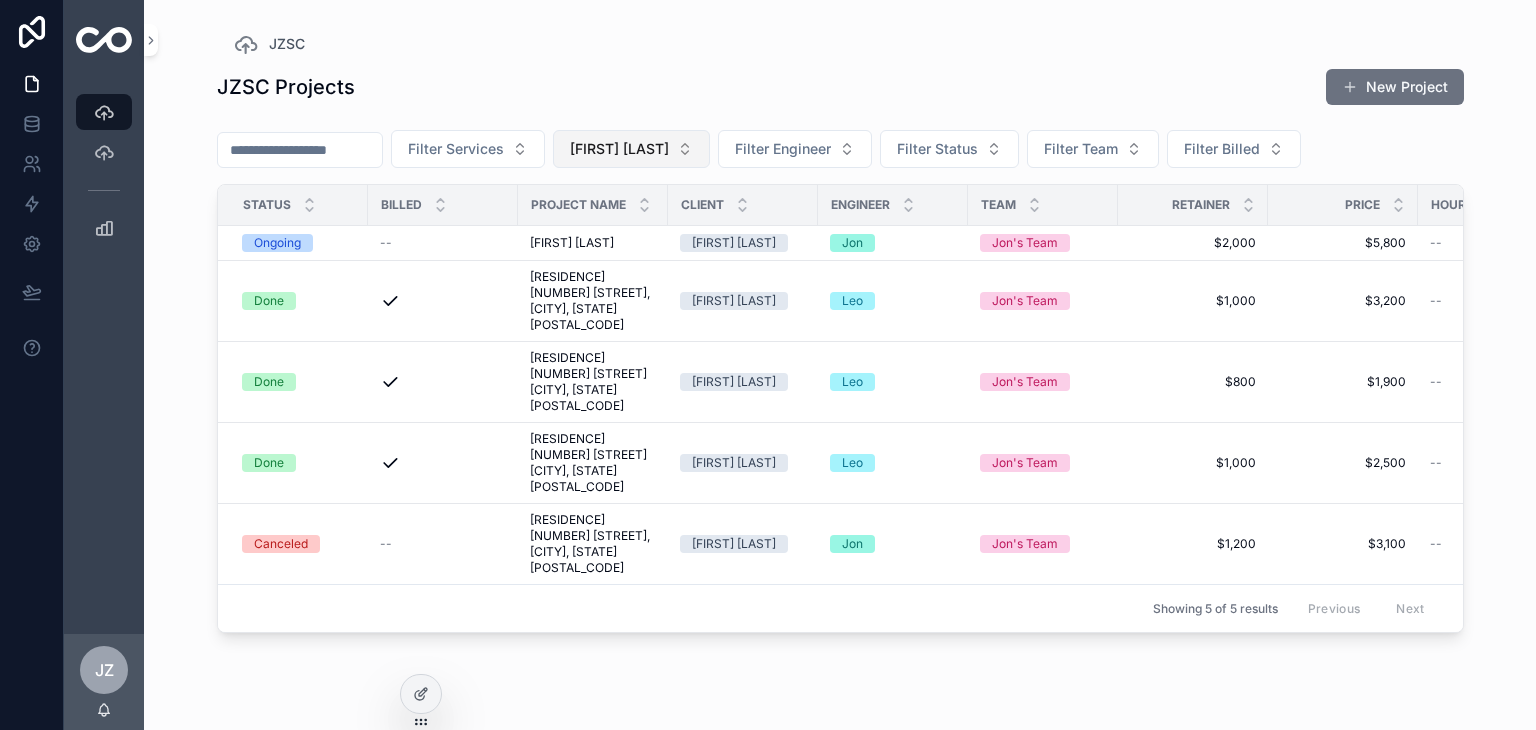 click on "[FIRST] [LAST]" at bounding box center [619, 149] 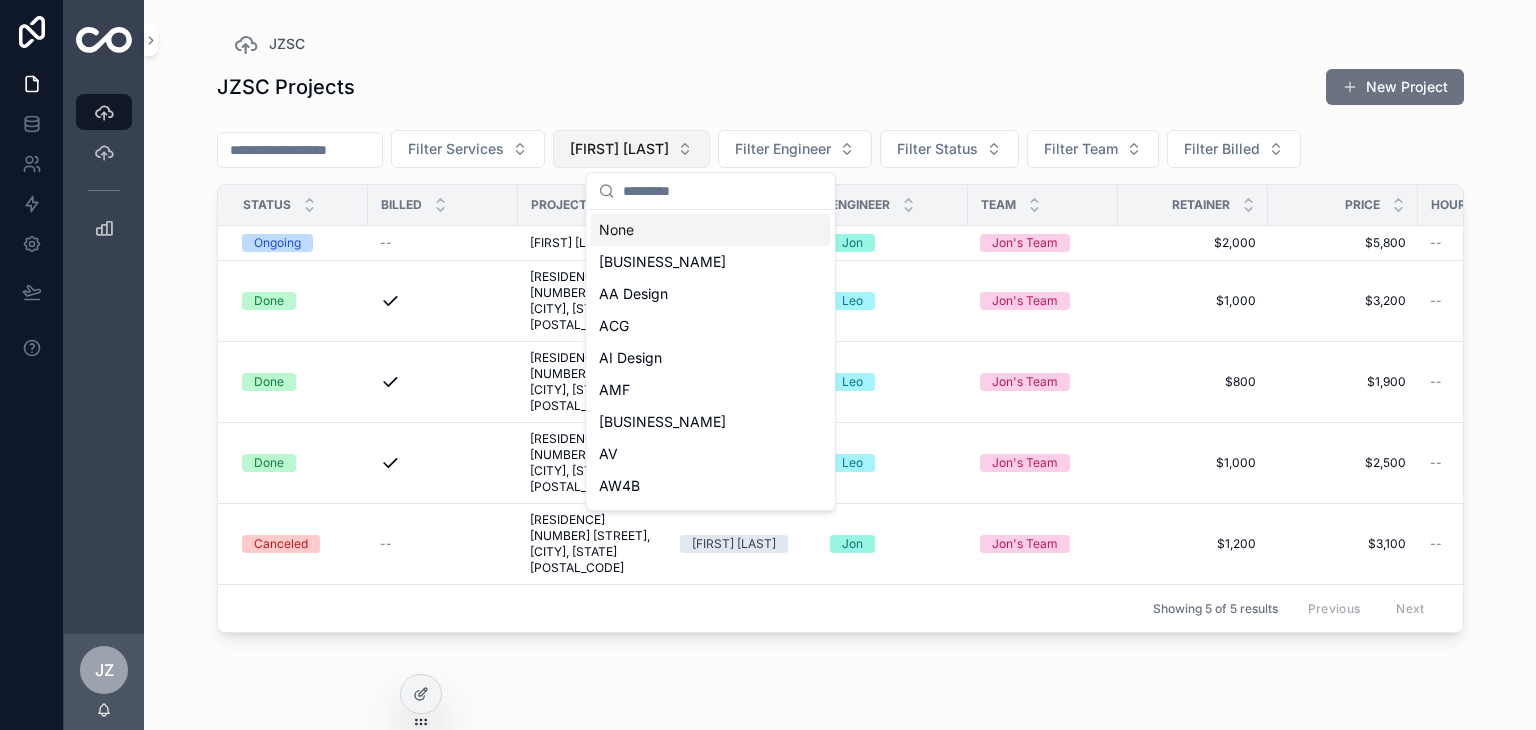 click on "[FIRST] [LAST]" at bounding box center [619, 149] 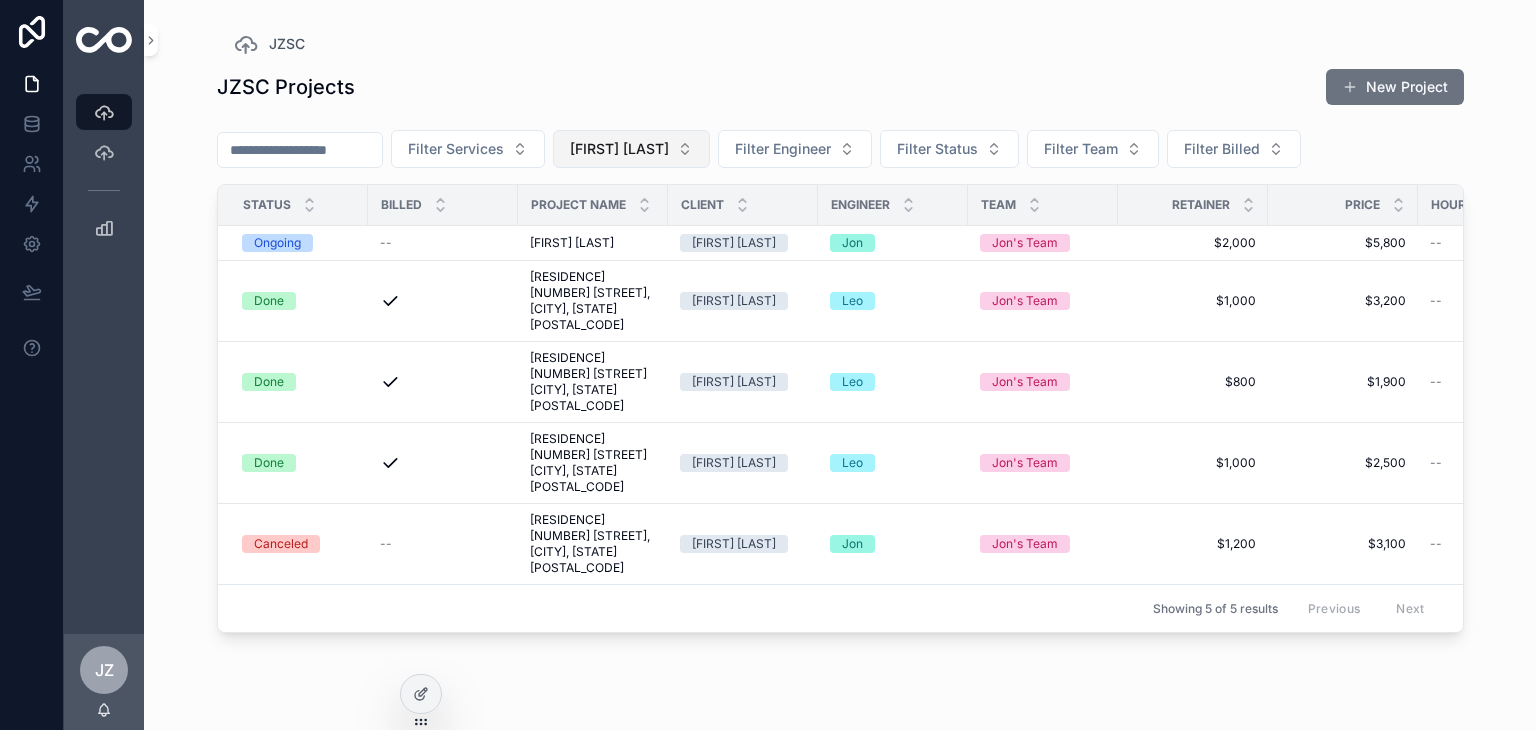 click on "[FIRST] [LAST]" at bounding box center [619, 149] 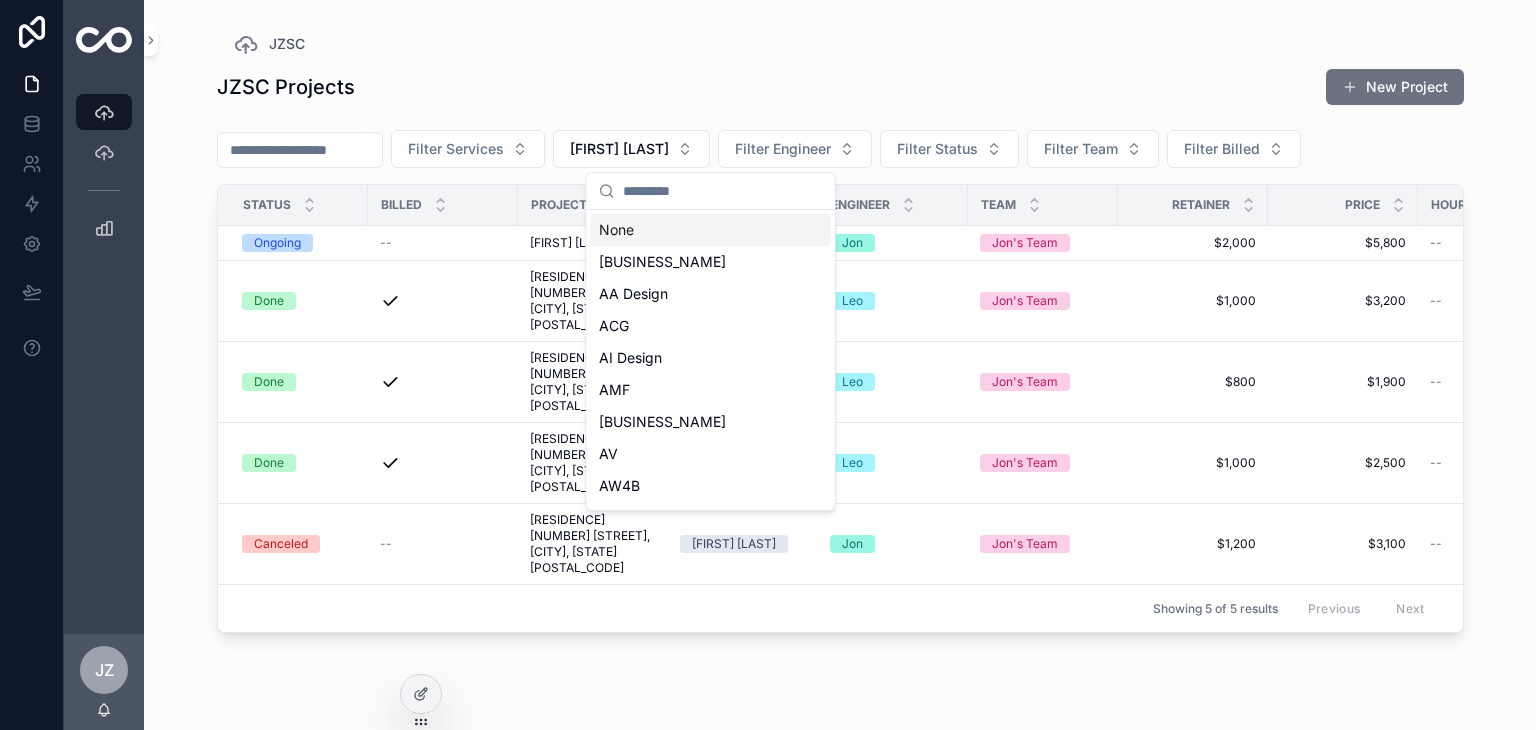 click at bounding box center (723, 191) 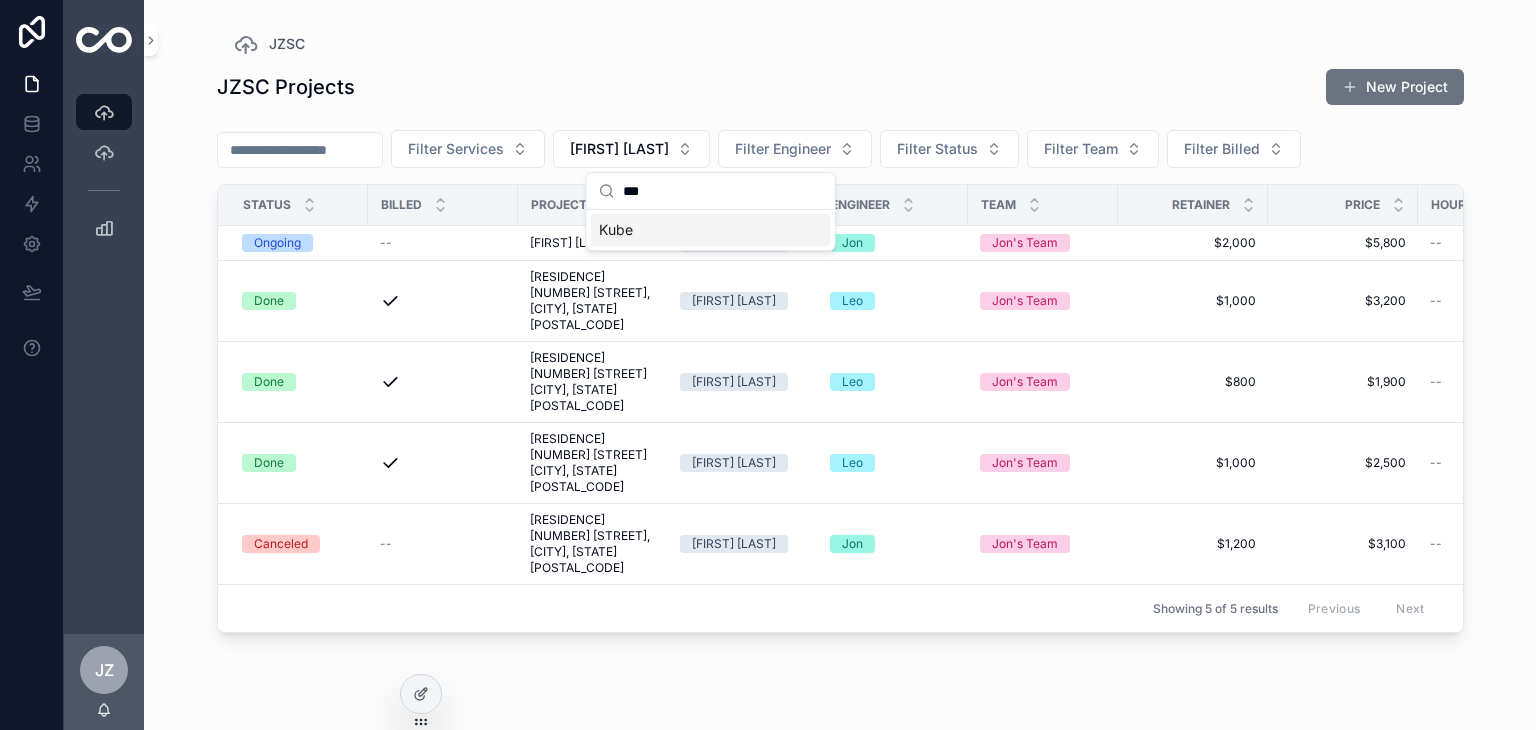 type on "****" 